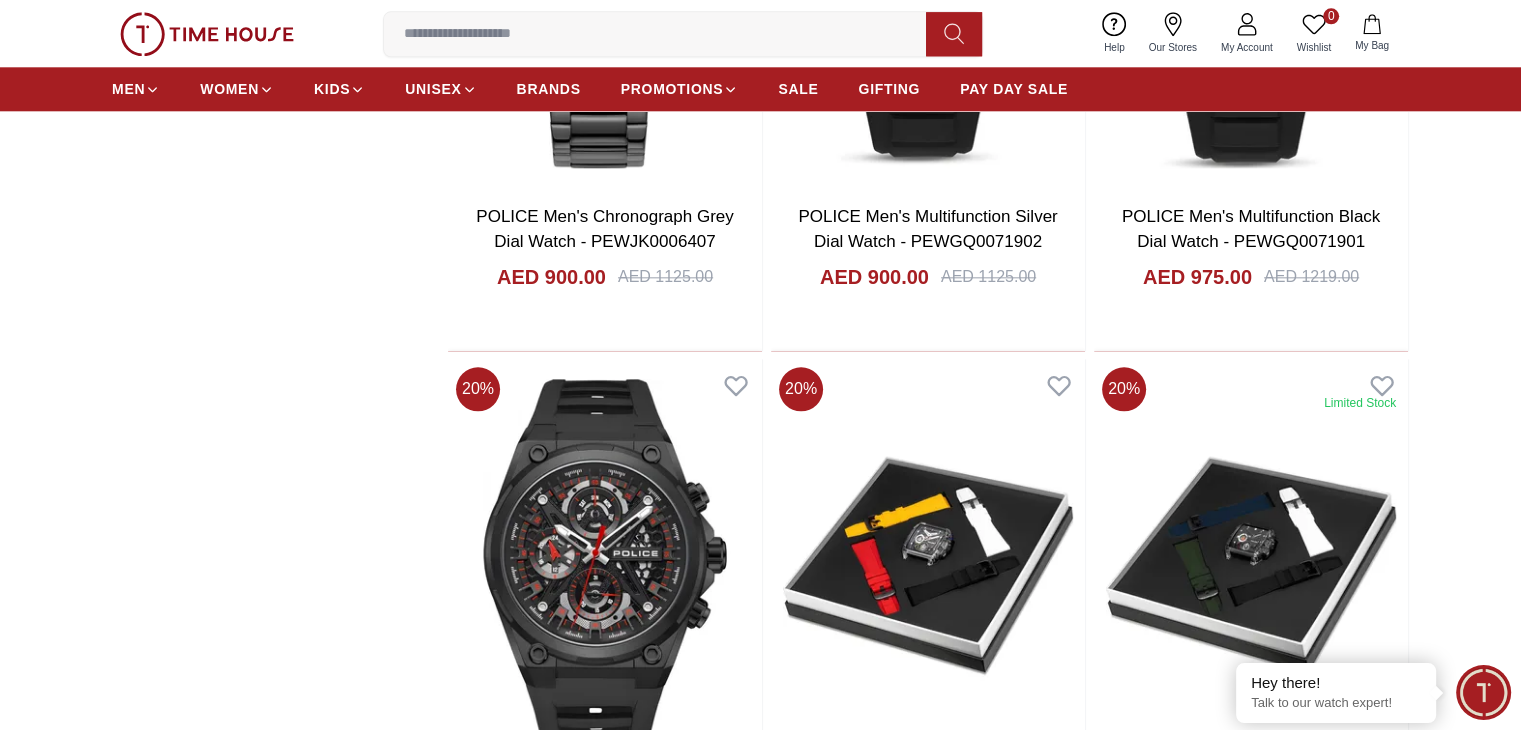 scroll, scrollTop: 2100, scrollLeft: 0, axis: vertical 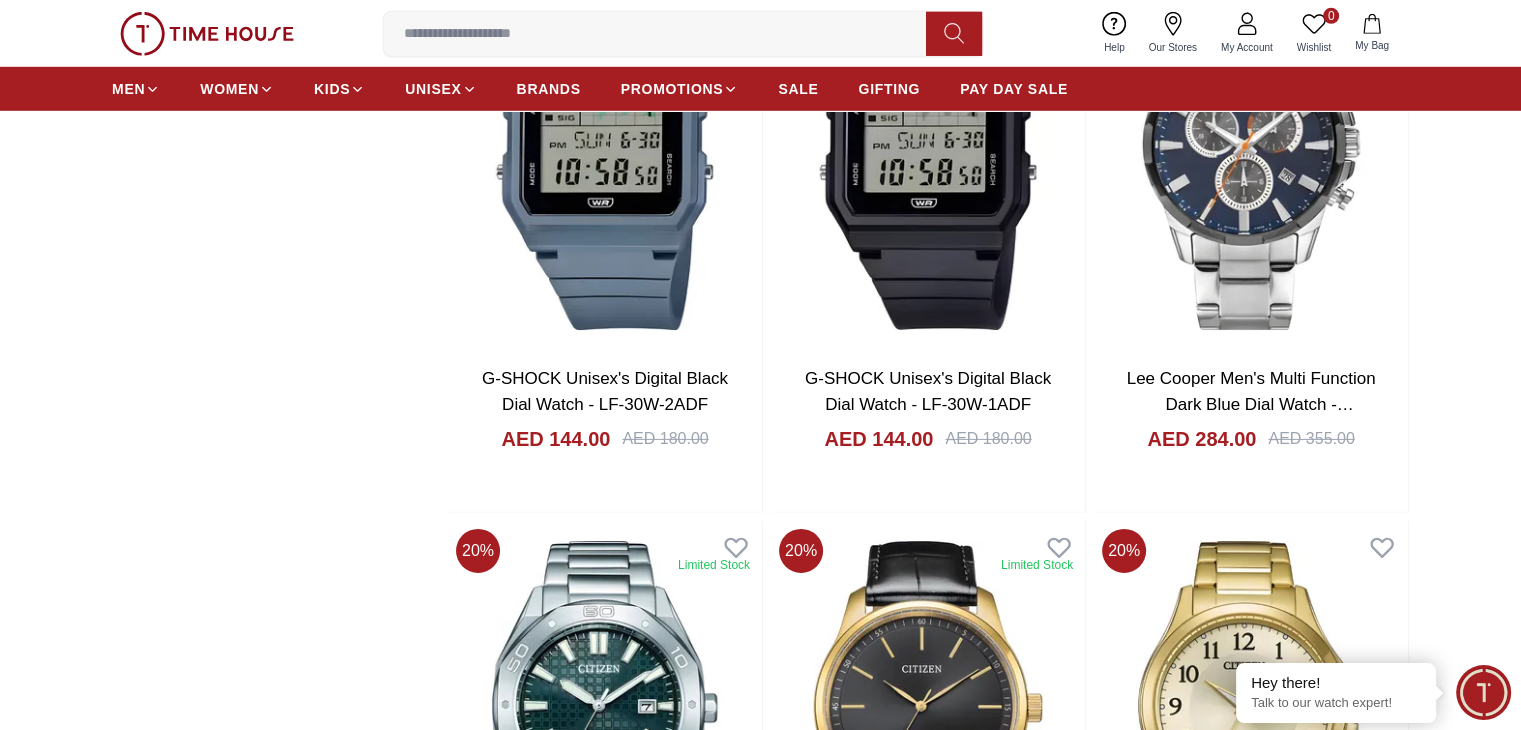 click at bounding box center (928, 3648) 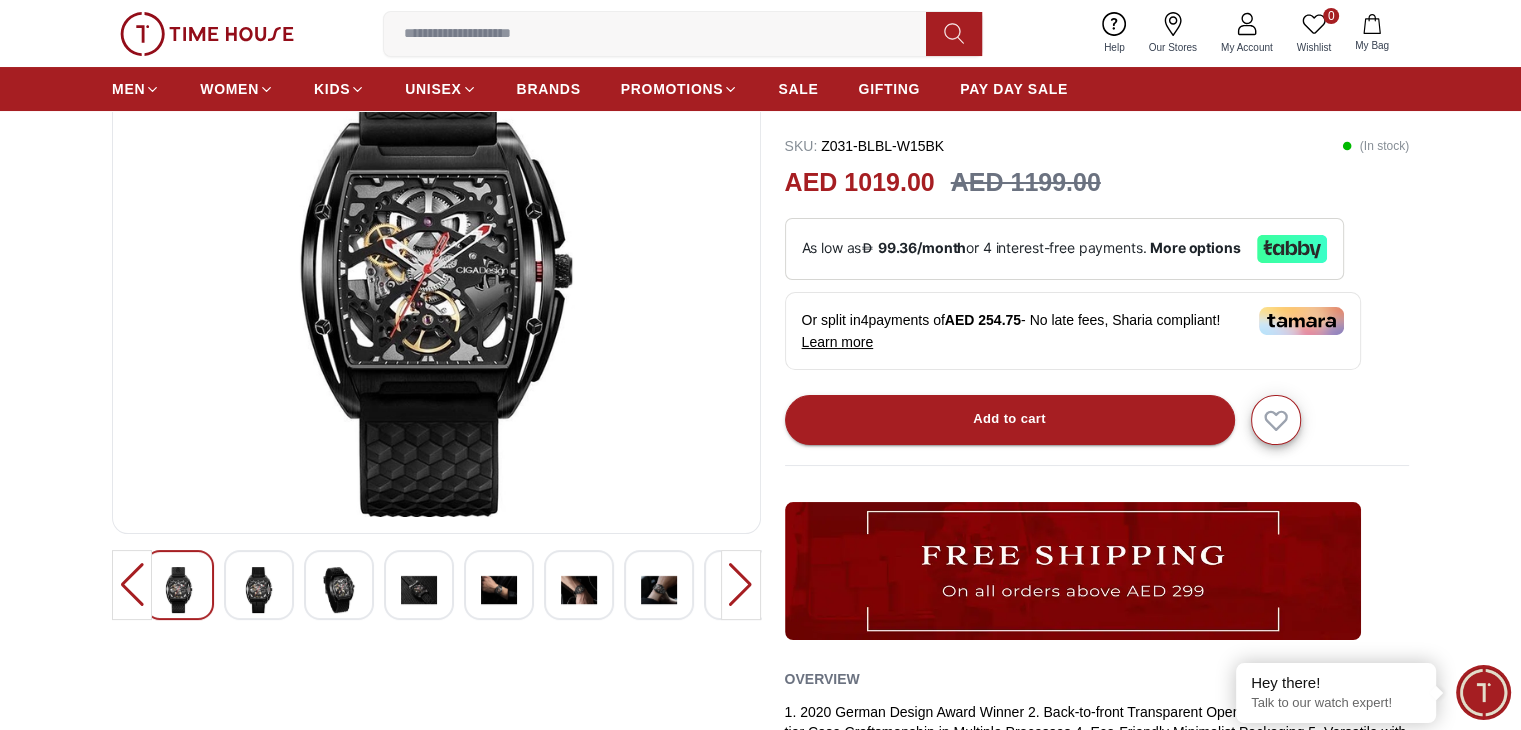 scroll, scrollTop: 100, scrollLeft: 0, axis: vertical 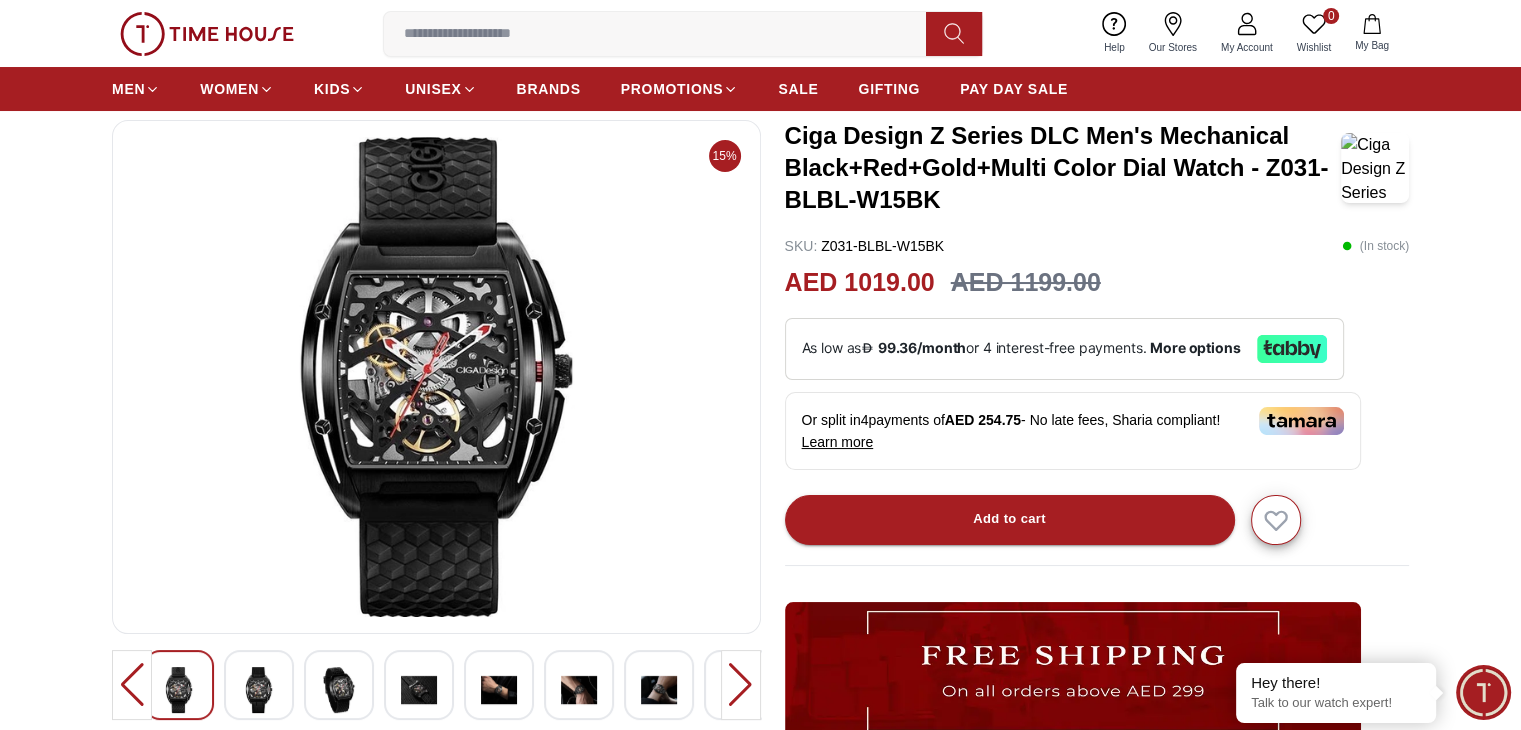 click at bounding box center (259, 690) 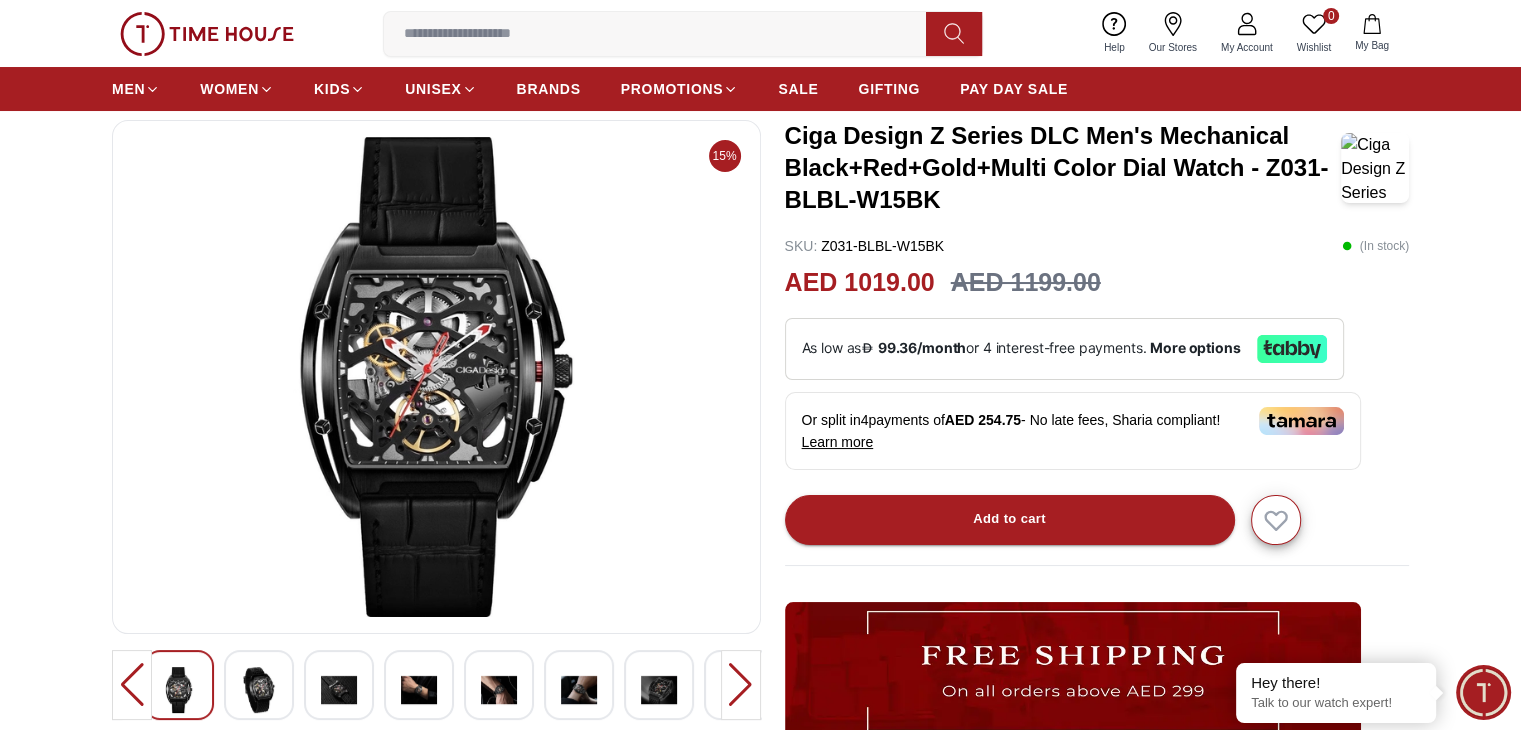 click at bounding box center [259, 685] 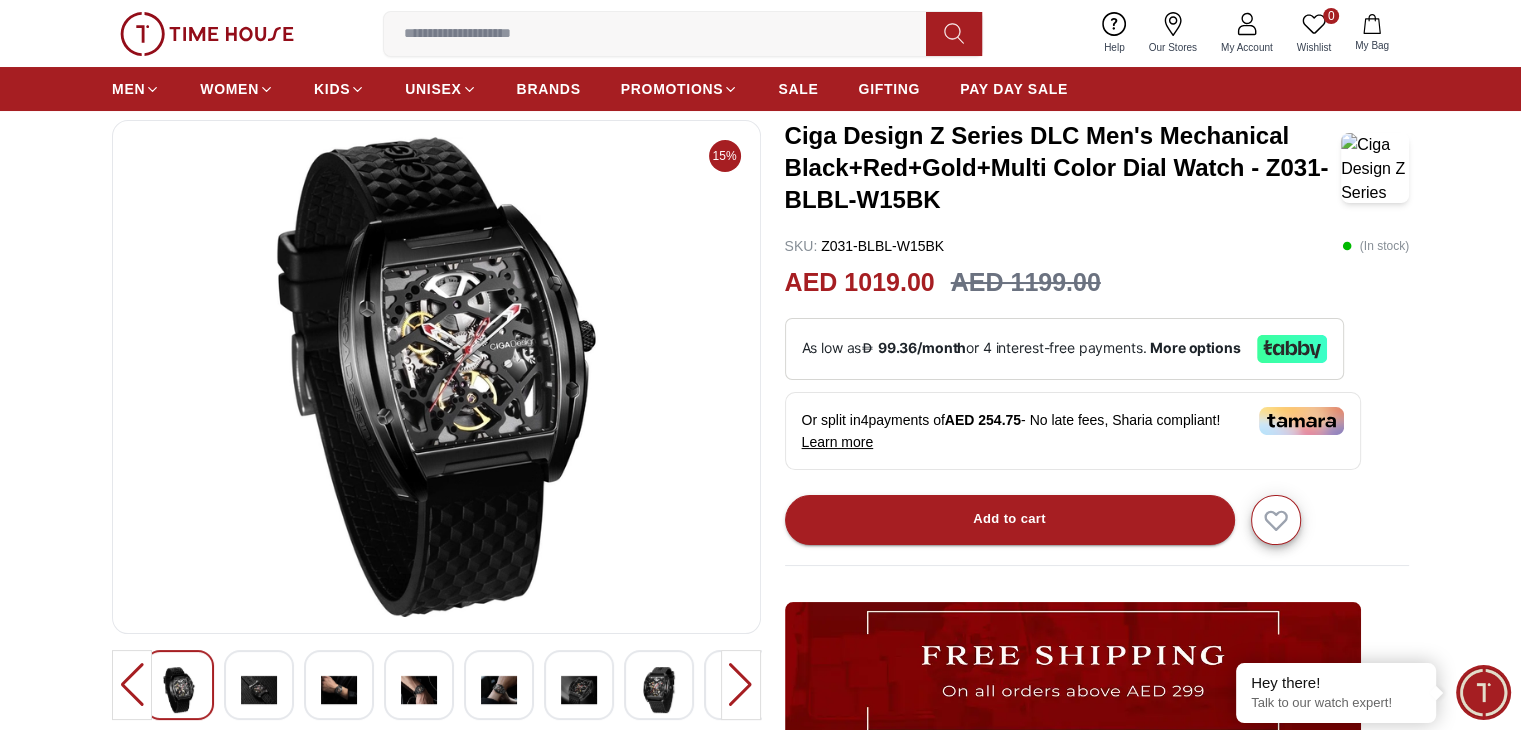 click at bounding box center (419, 685) 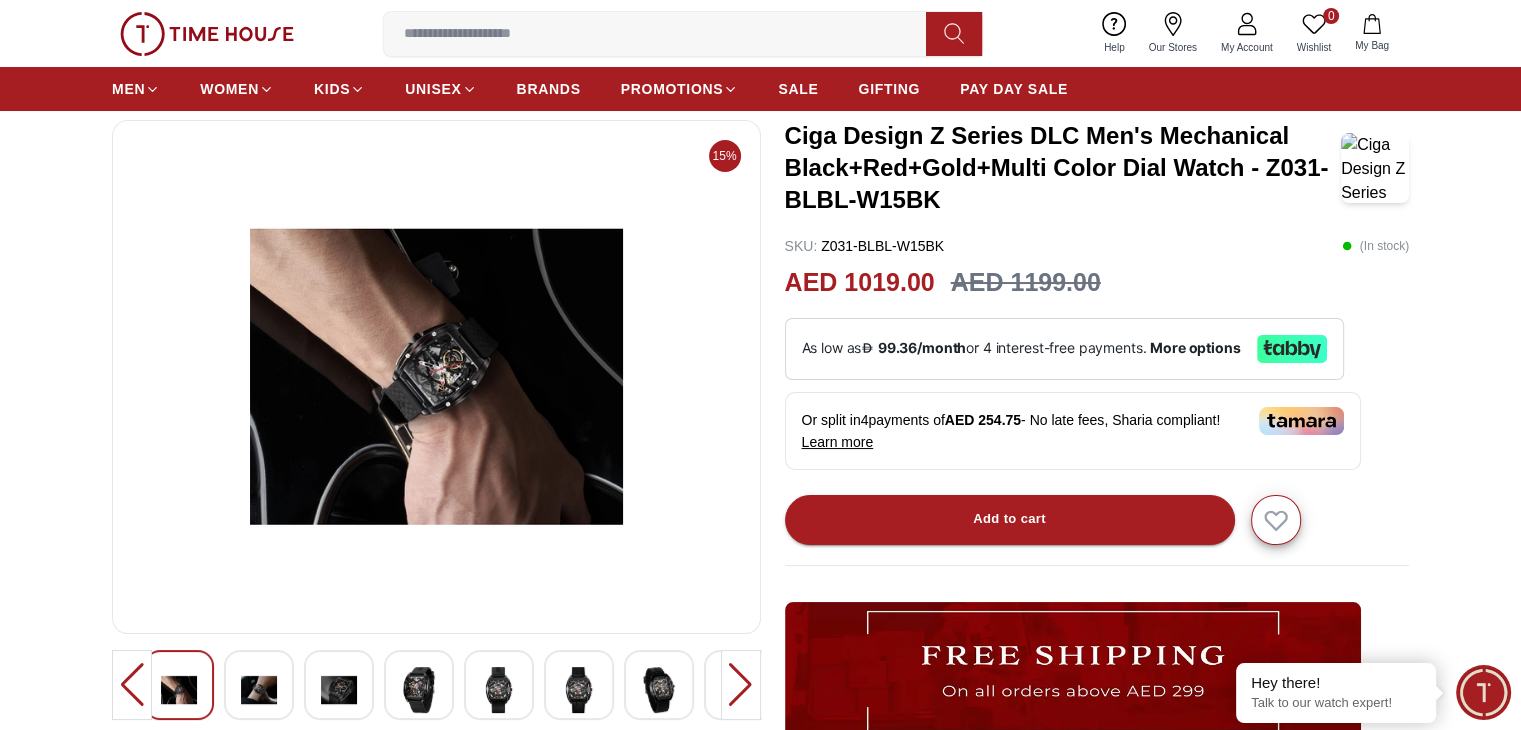 click at bounding box center (132, 685) 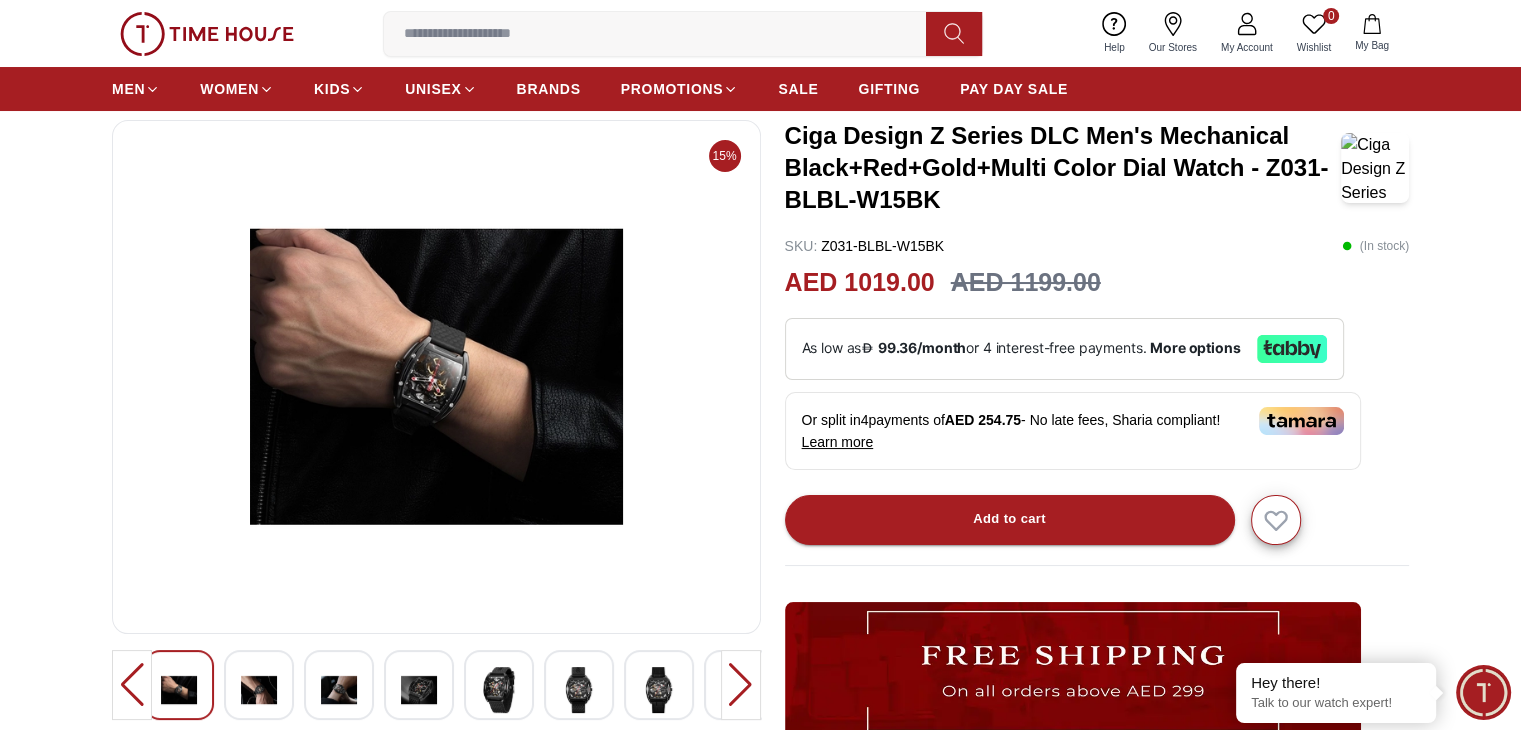 click at bounding box center [741, 685] 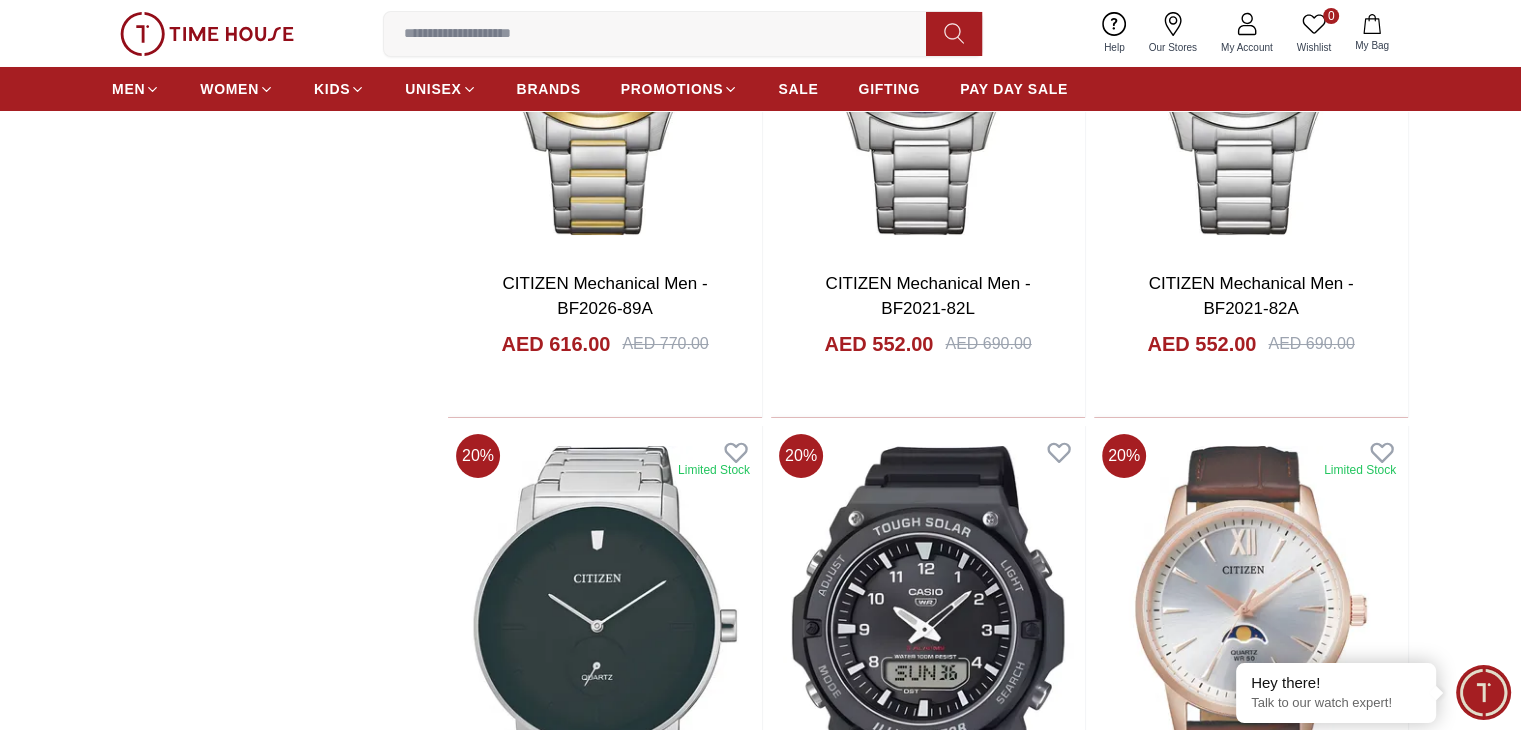 scroll, scrollTop: 7164, scrollLeft: 0, axis: vertical 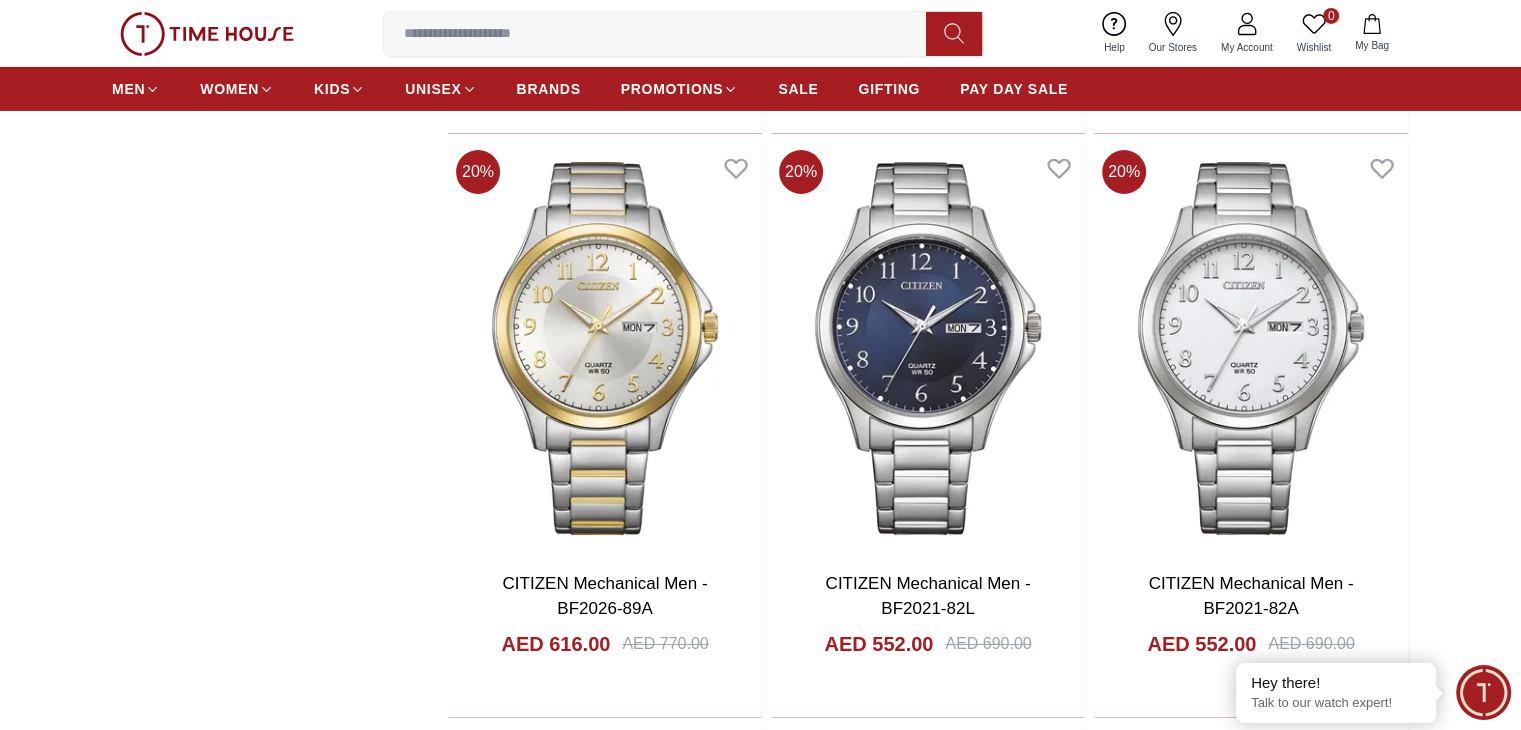 click at bounding box center (1251, 4436) 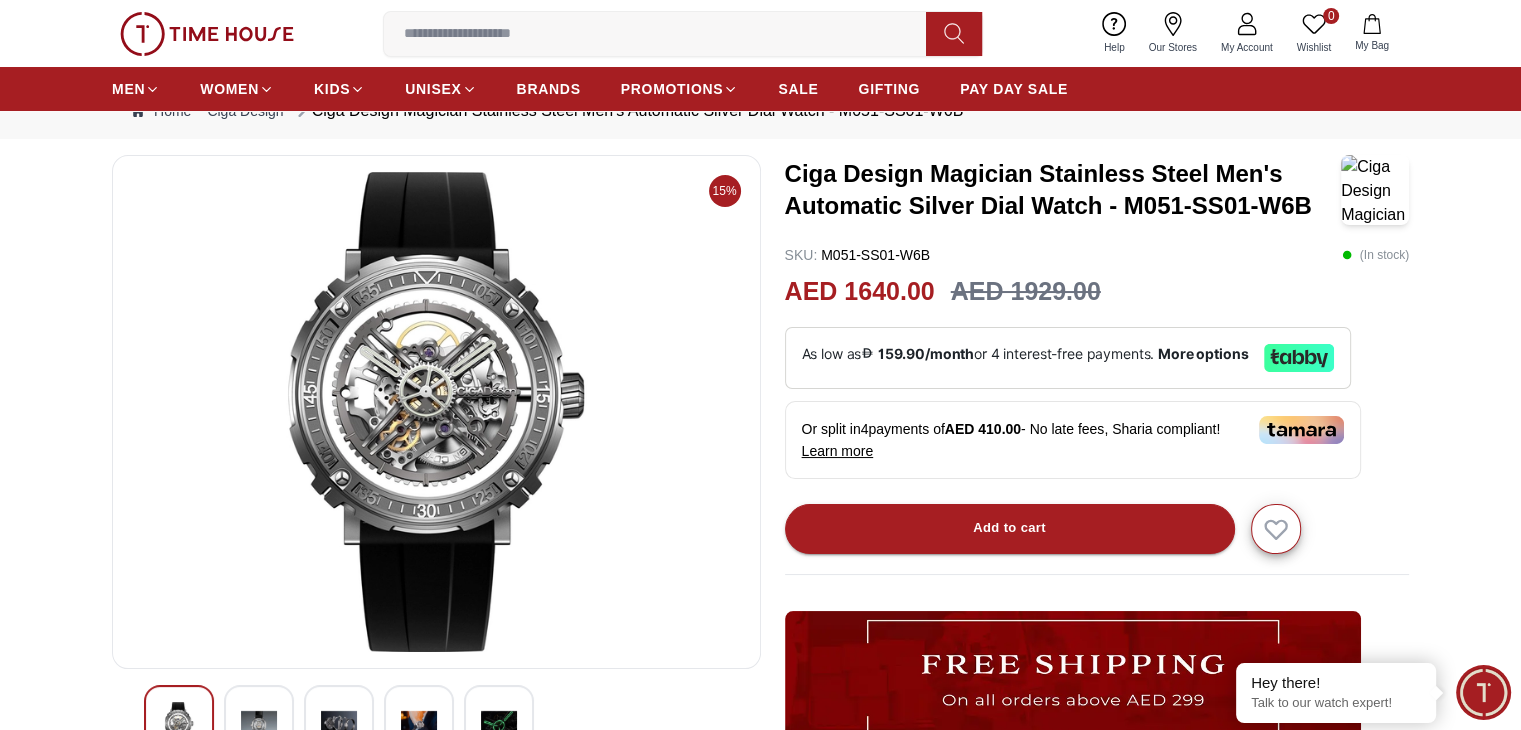 scroll, scrollTop: 100, scrollLeft: 0, axis: vertical 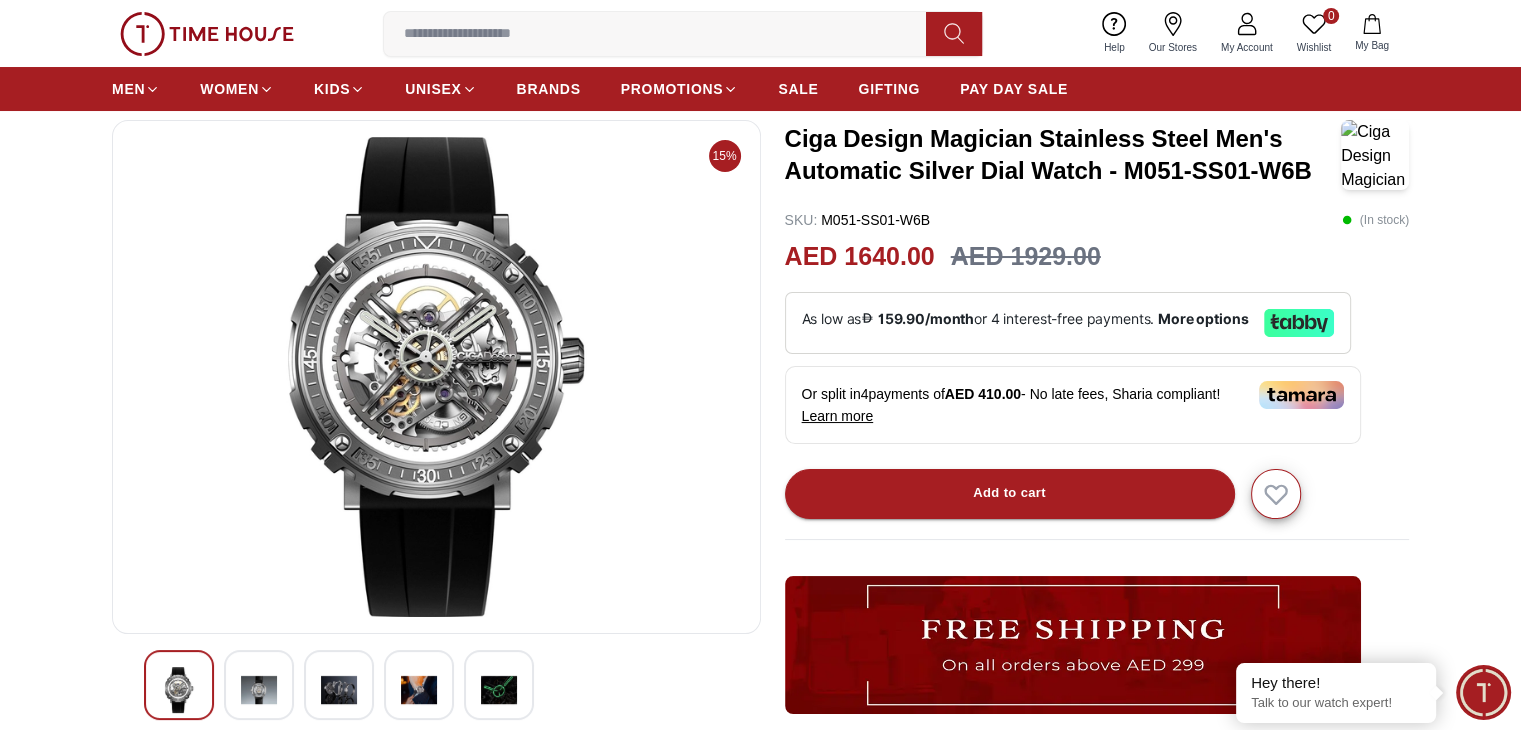 click at bounding box center [259, 690] 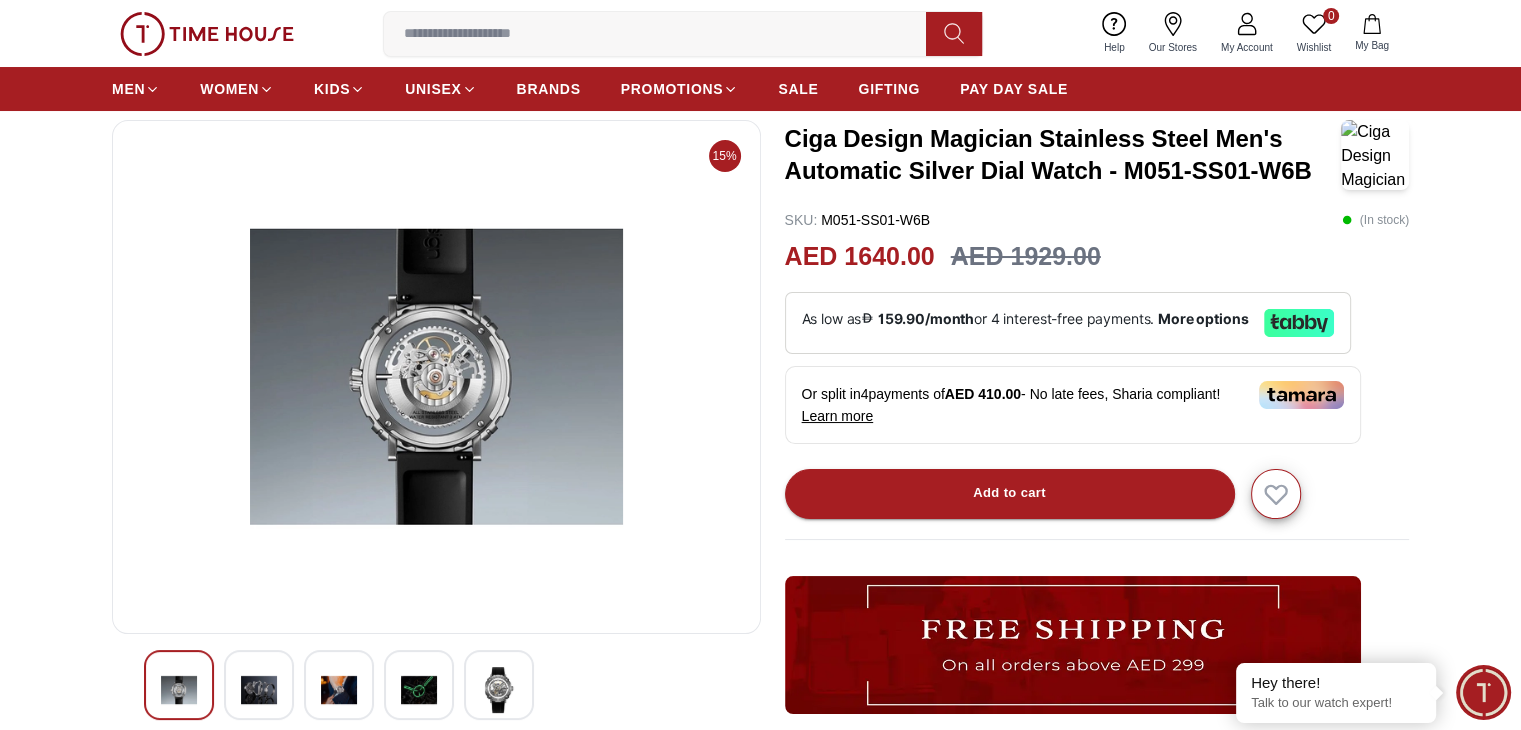 click at bounding box center [339, 690] 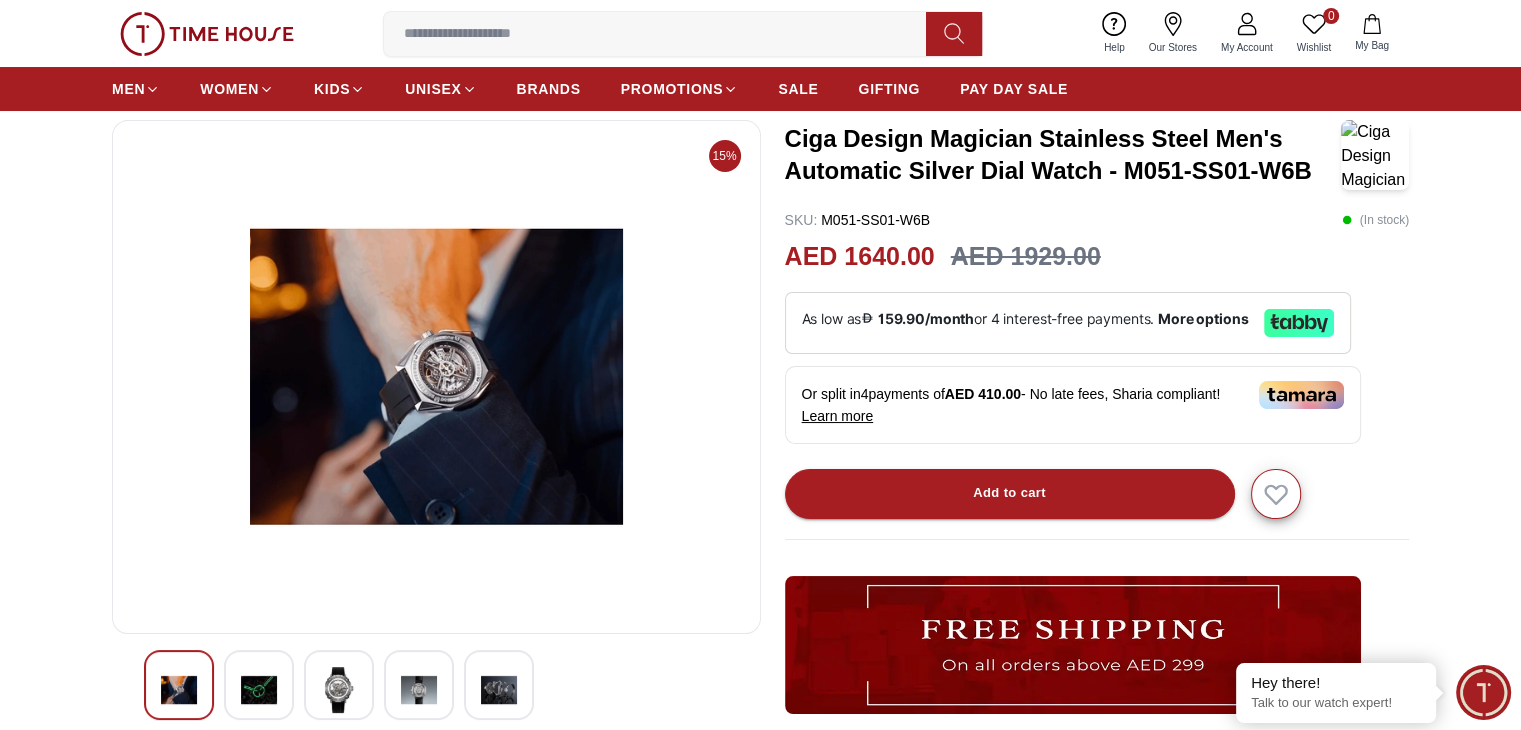 click at bounding box center [419, 690] 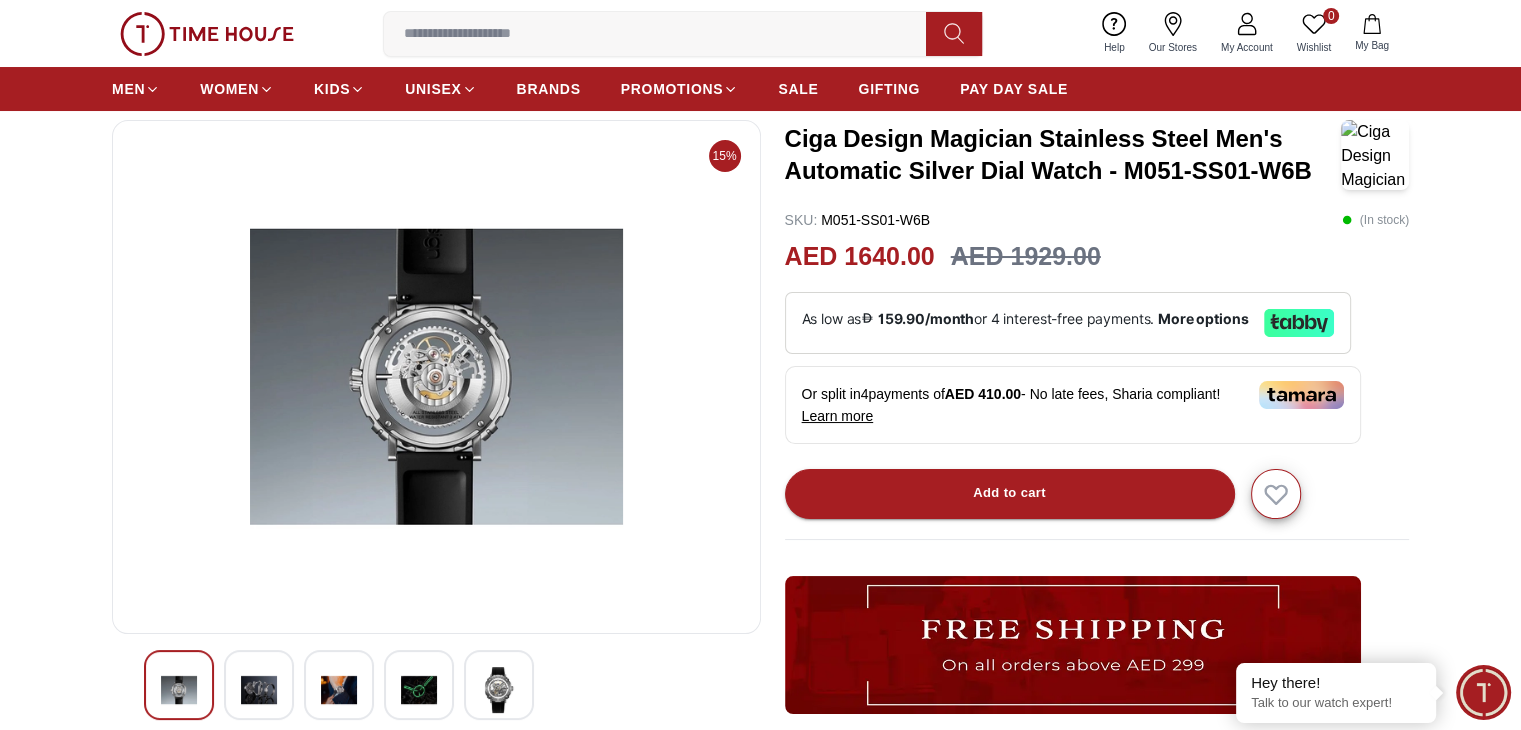 click at bounding box center (436, 685) 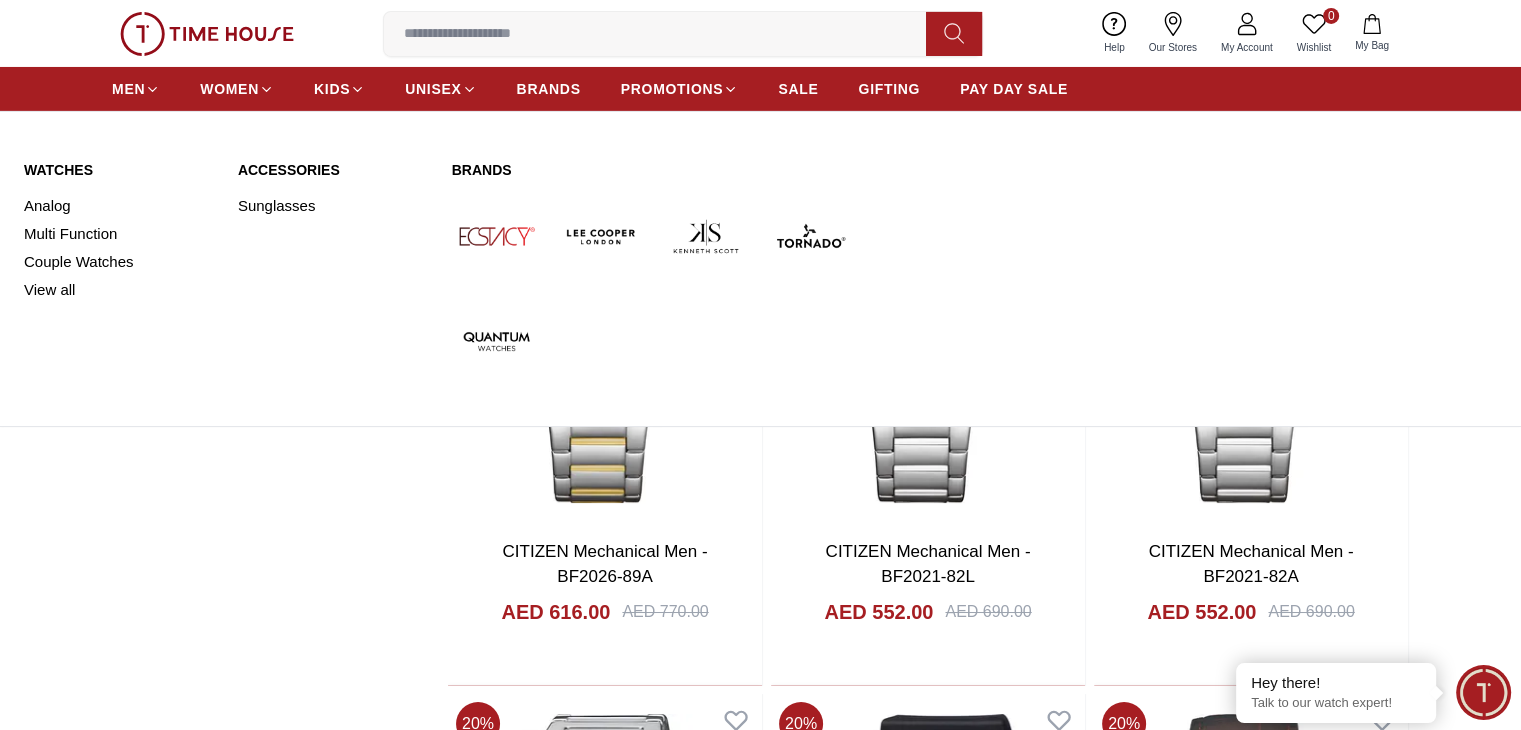 scroll, scrollTop: 7264, scrollLeft: 0, axis: vertical 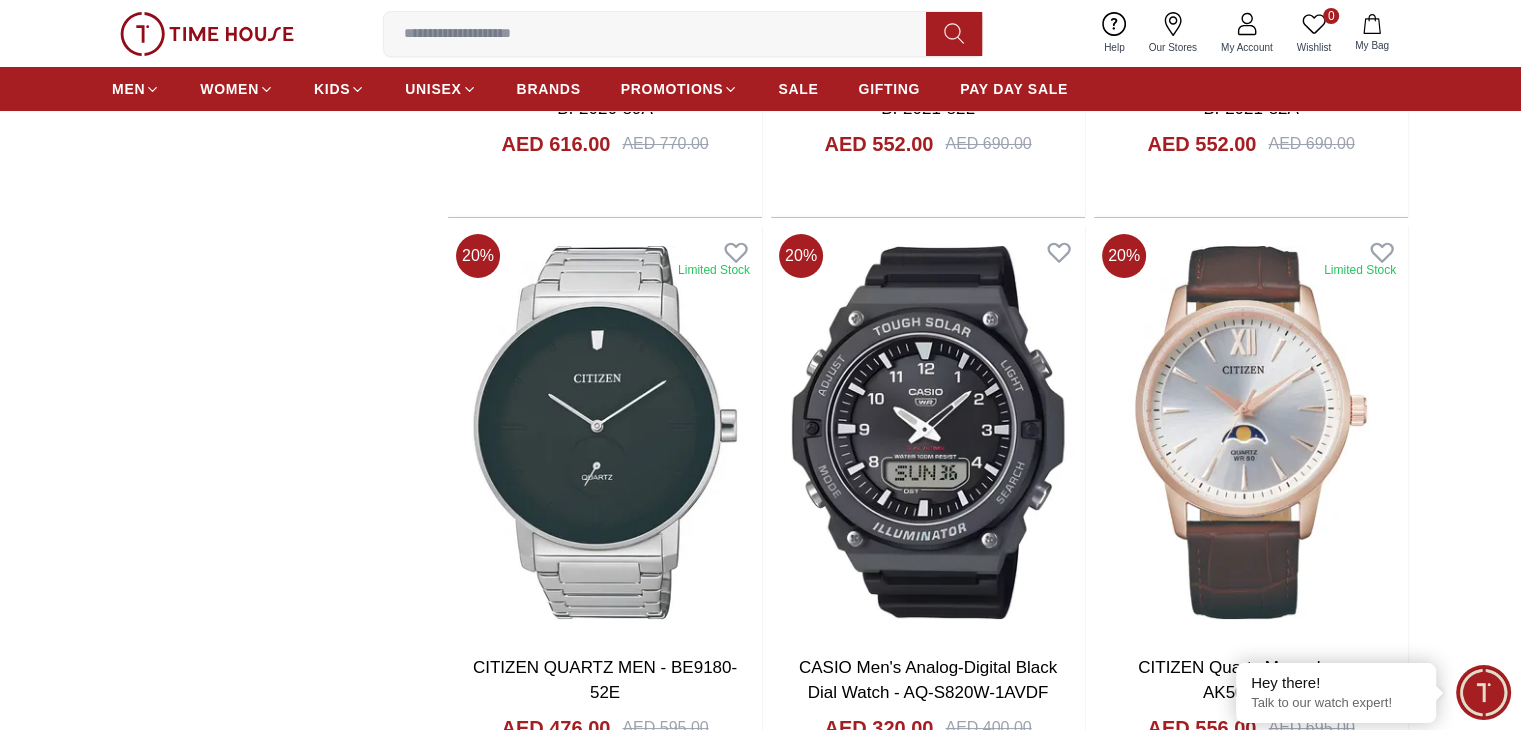 click at bounding box center (663, 34) 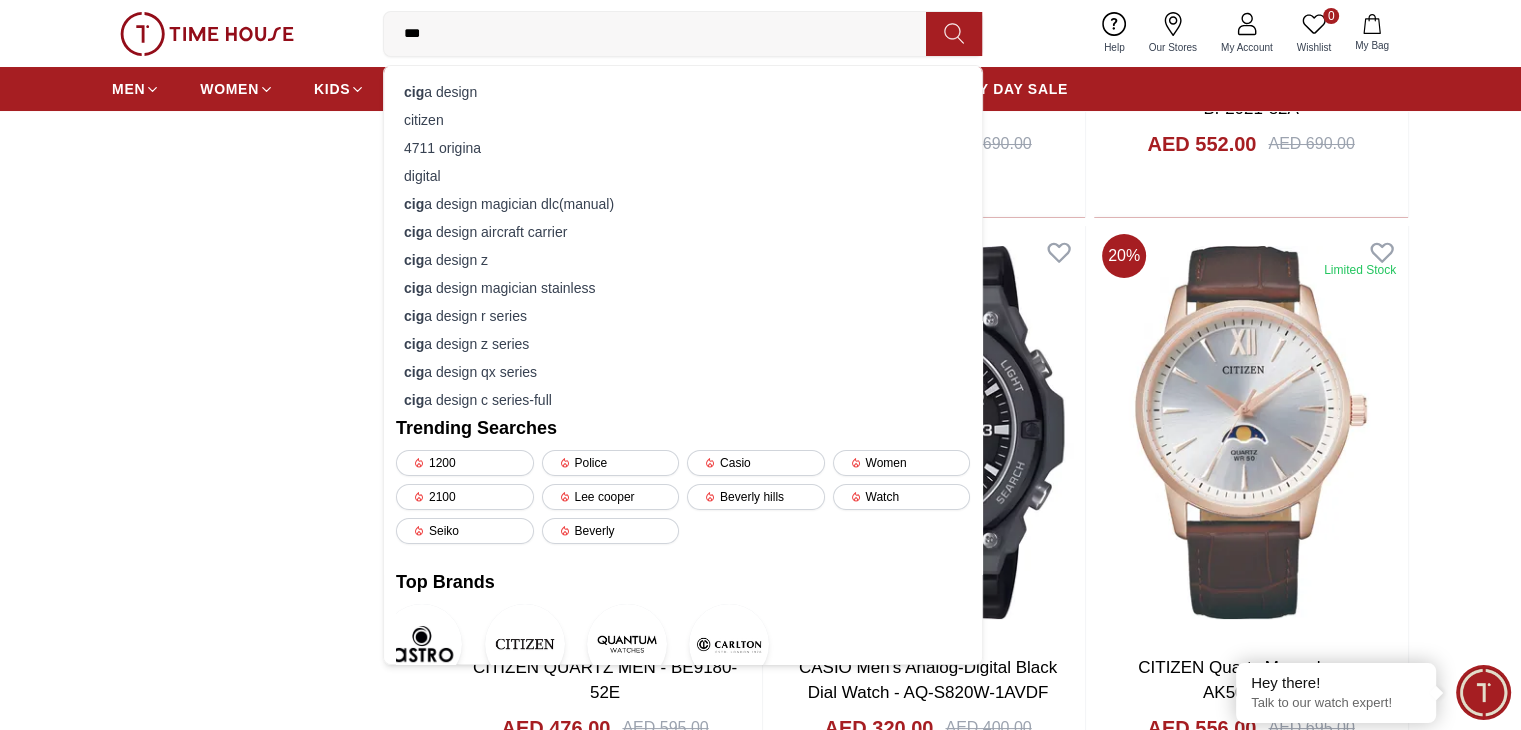 type on "****" 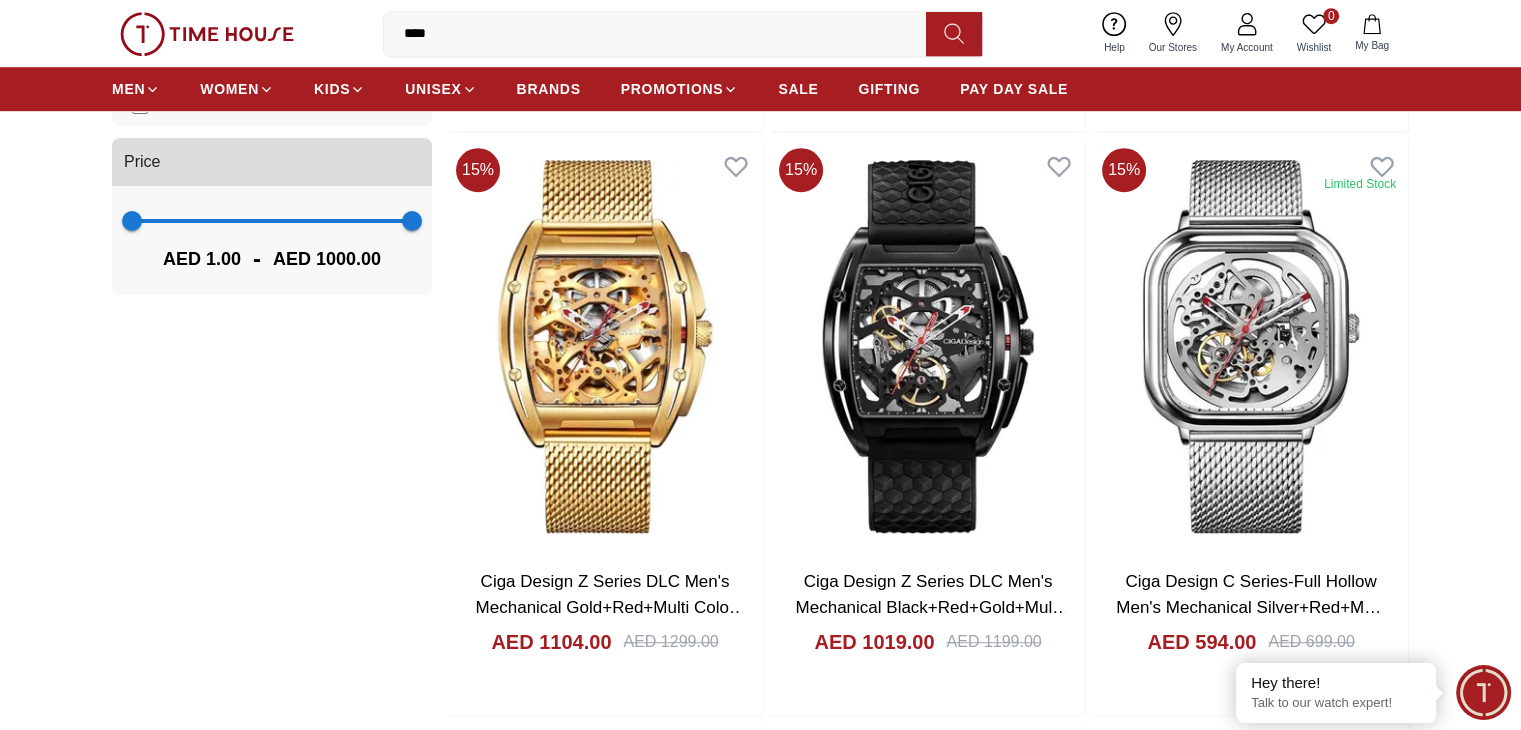 scroll, scrollTop: 1700, scrollLeft: 0, axis: vertical 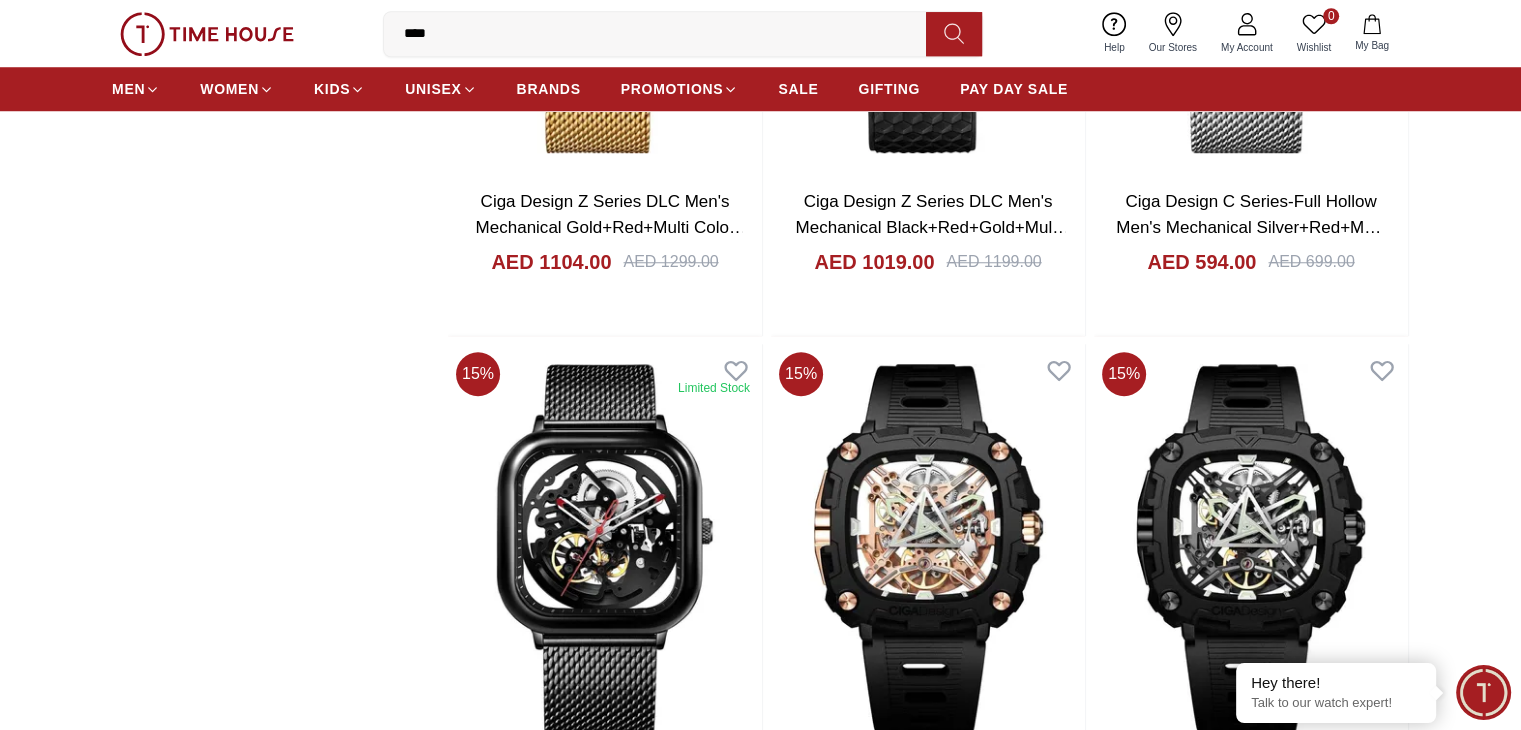 click at bounding box center [605, 1135] 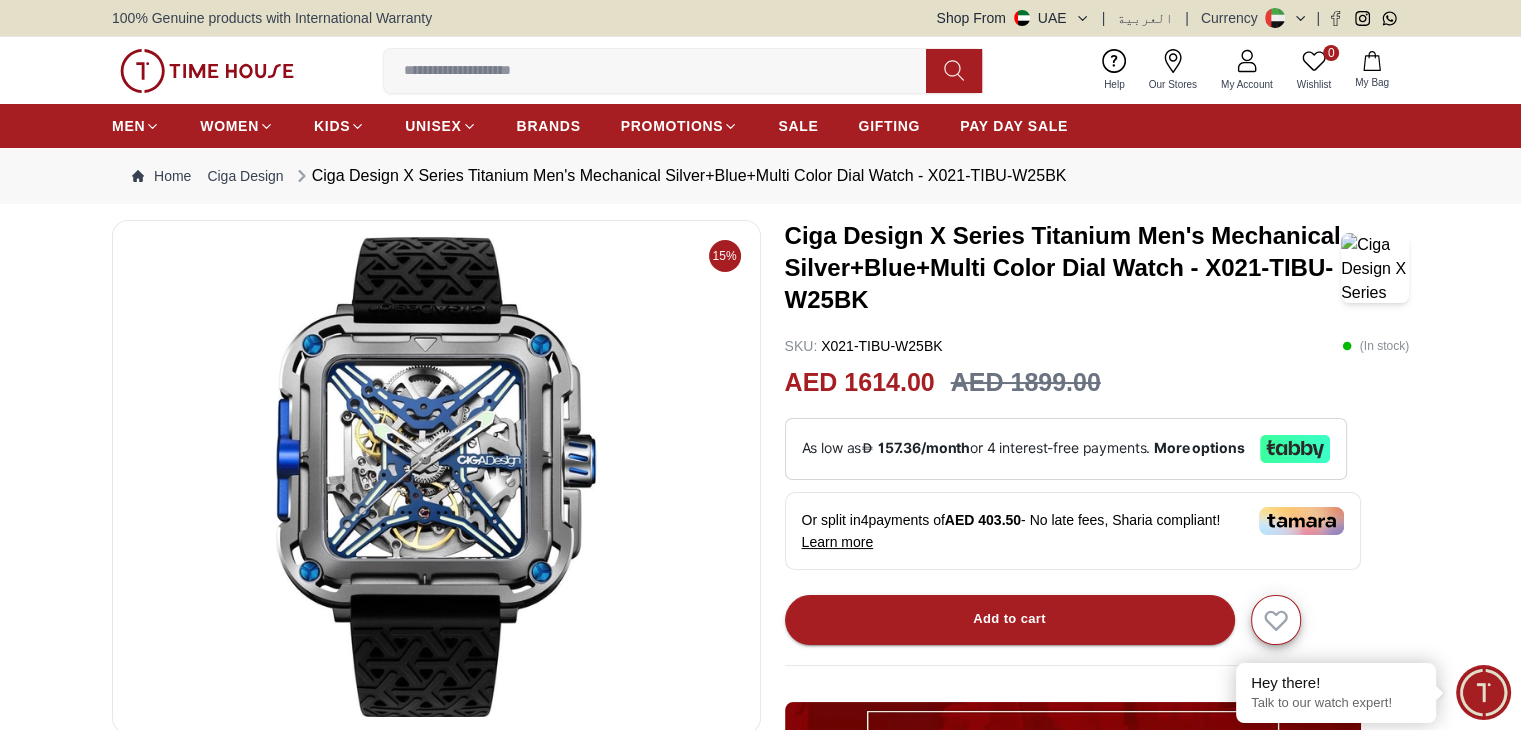 scroll, scrollTop: 100, scrollLeft: 0, axis: vertical 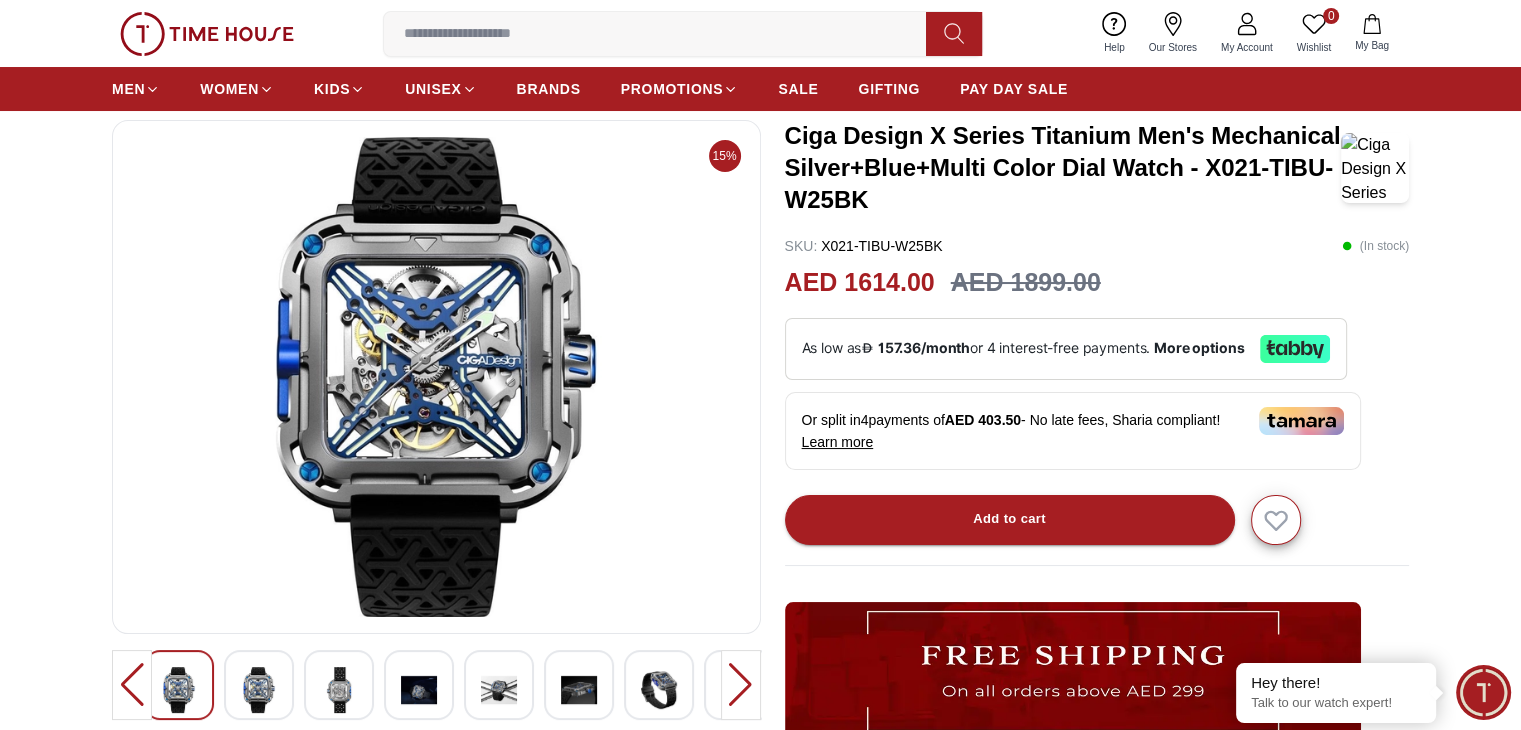 click at bounding box center (259, 690) 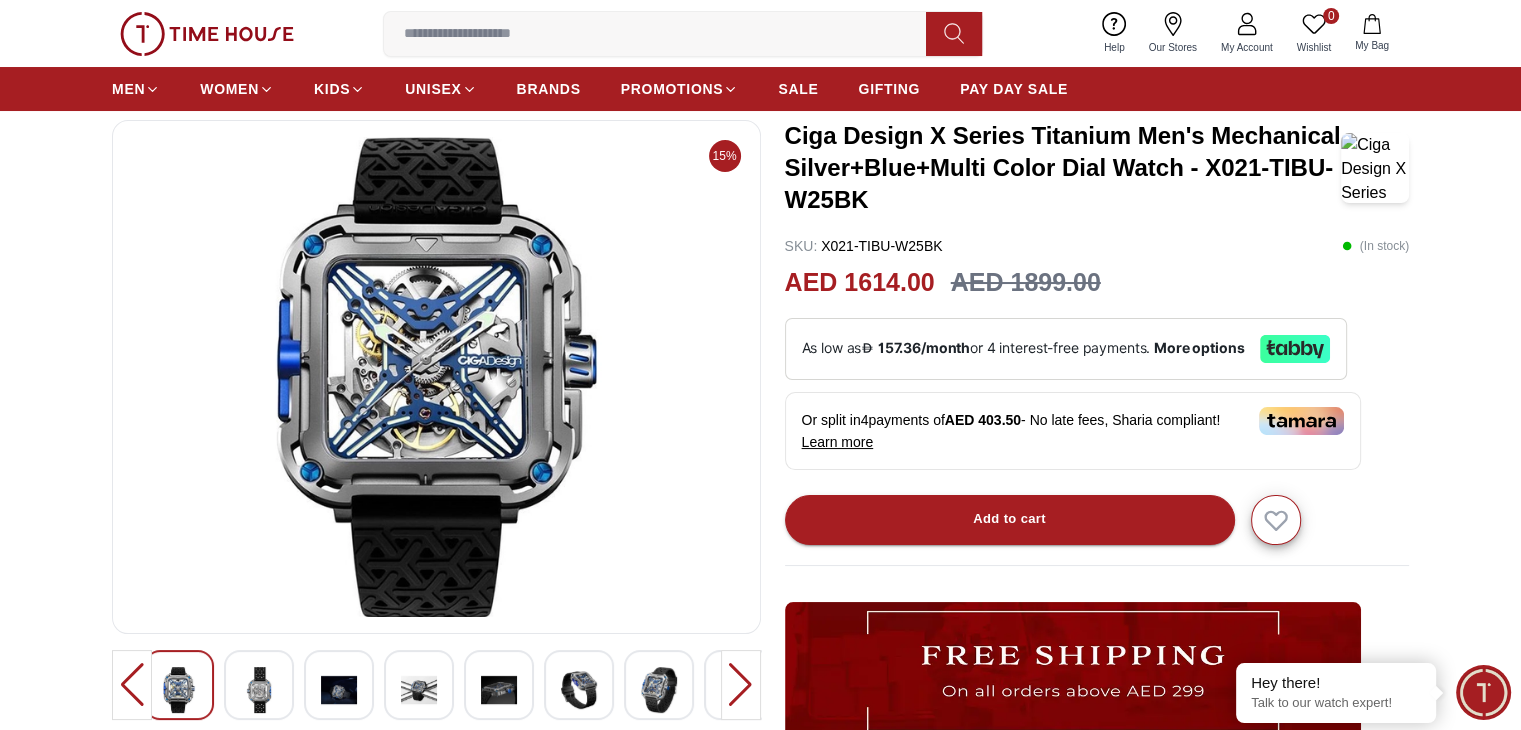 click at bounding box center (339, 690) 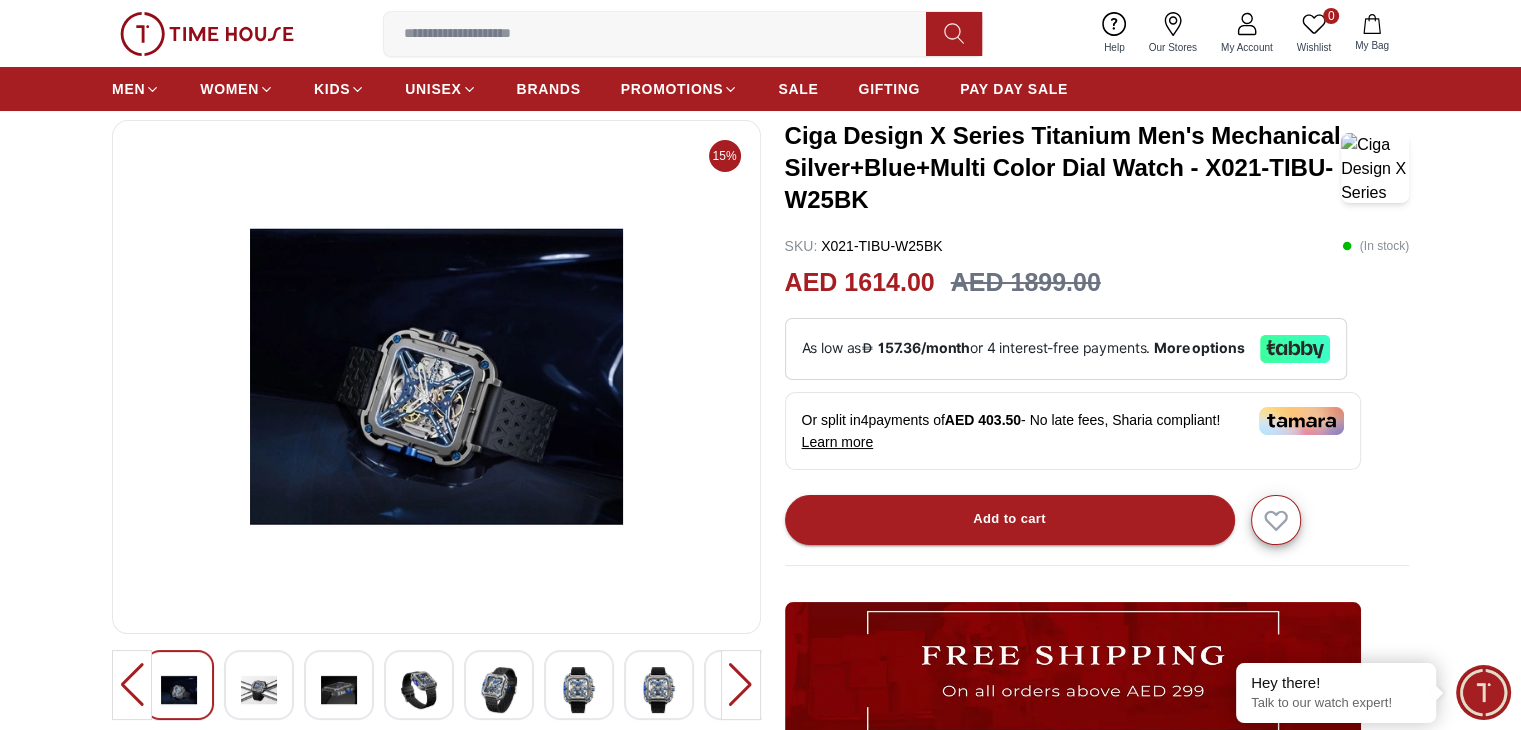 click at bounding box center (419, 690) 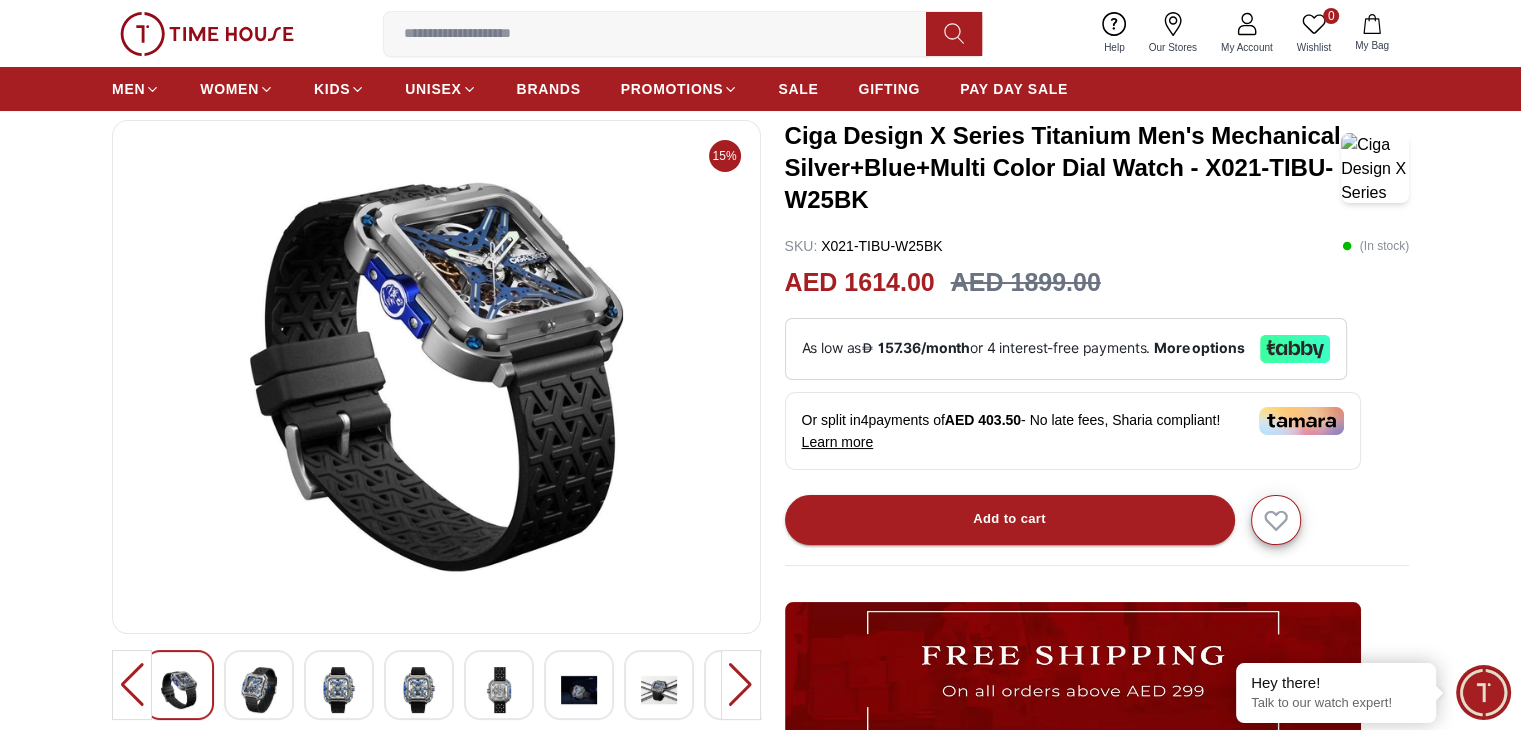 click at bounding box center (499, 685) 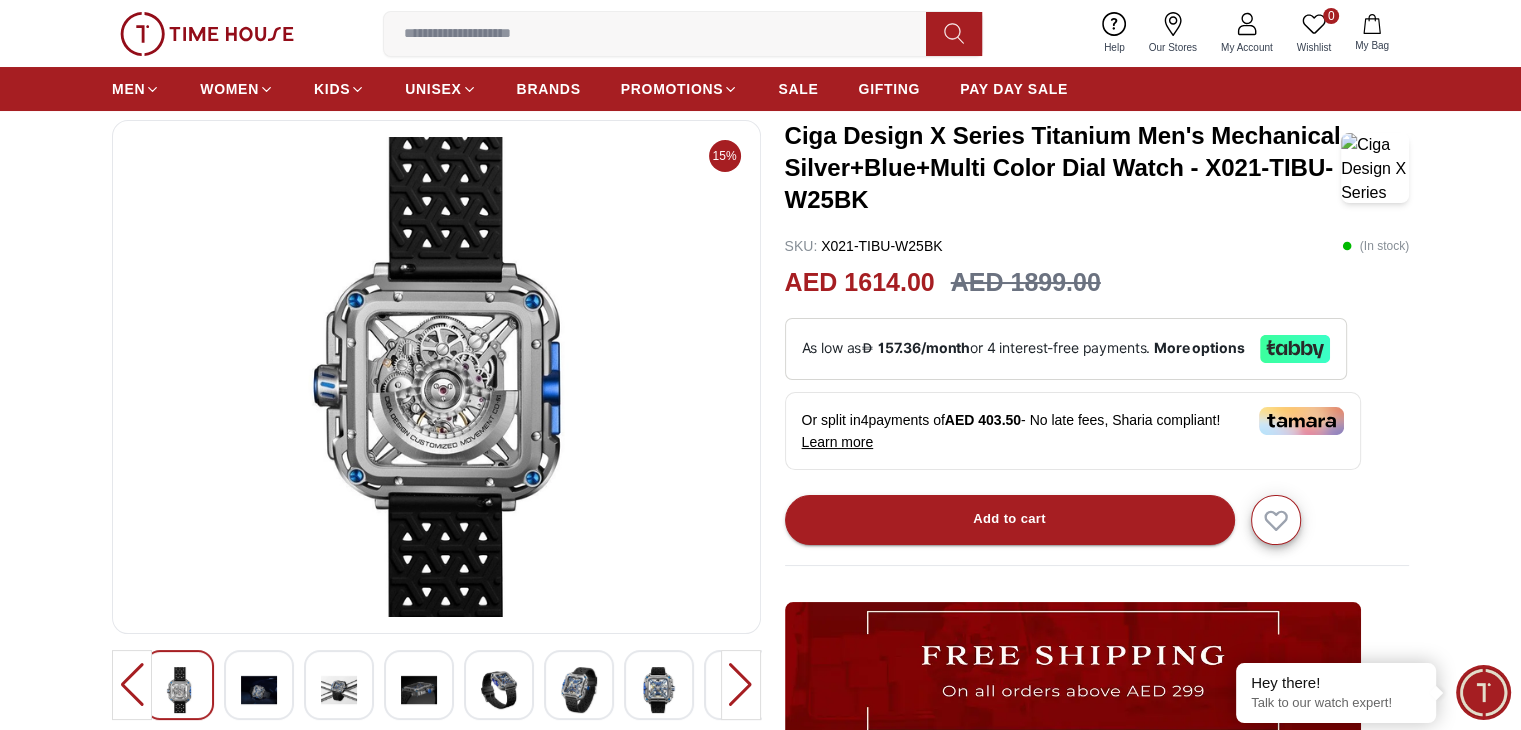 click at bounding box center (579, 685) 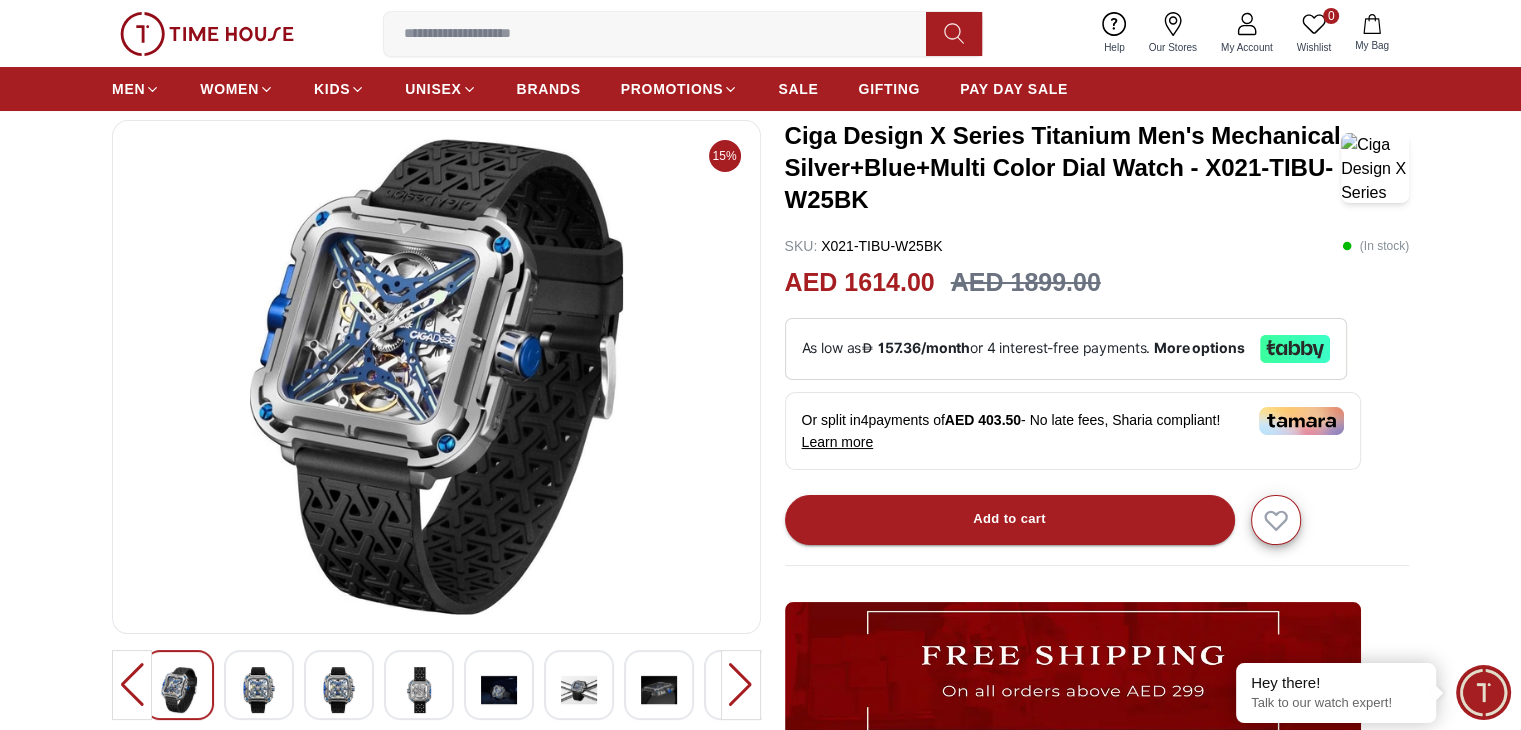 click at bounding box center (659, 690) 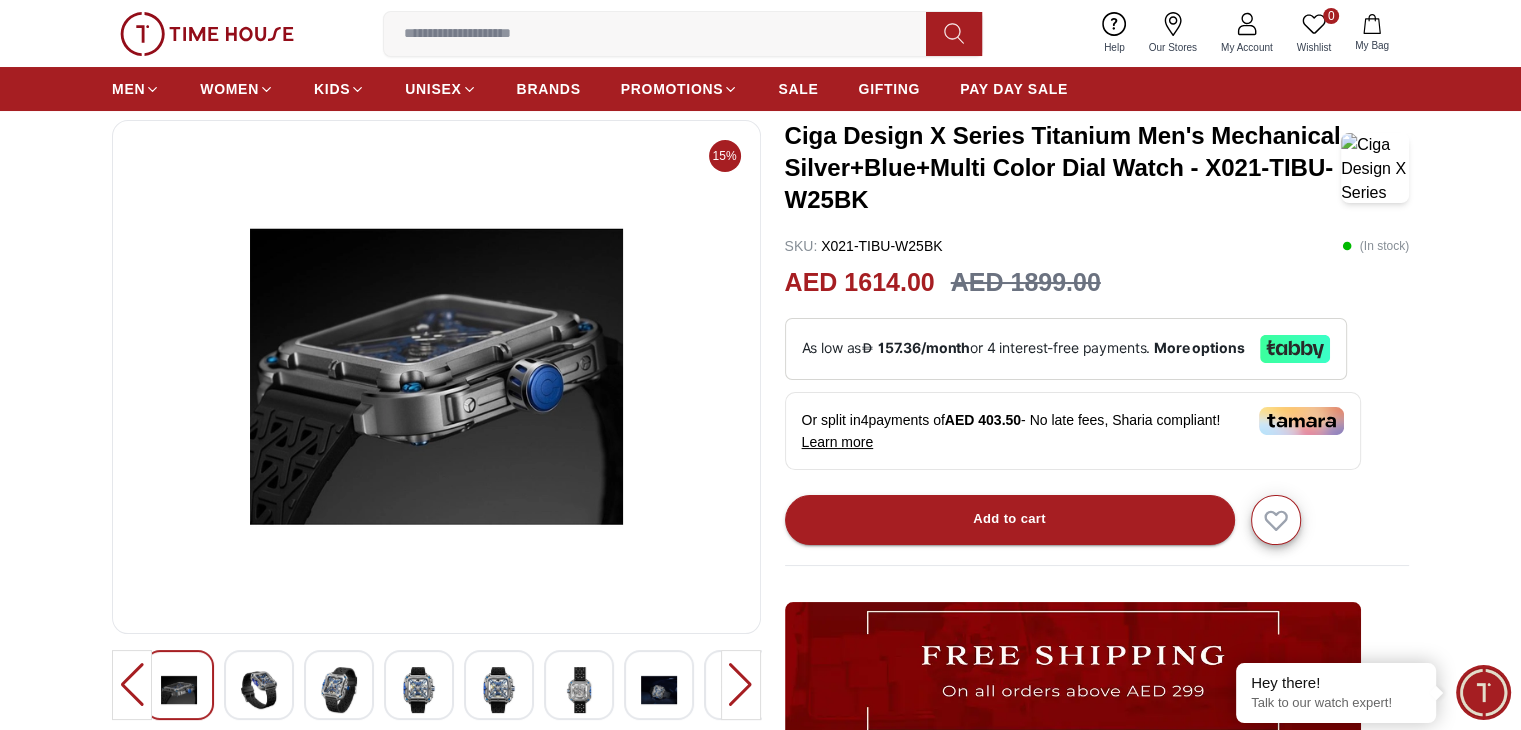 click at bounding box center (741, 685) 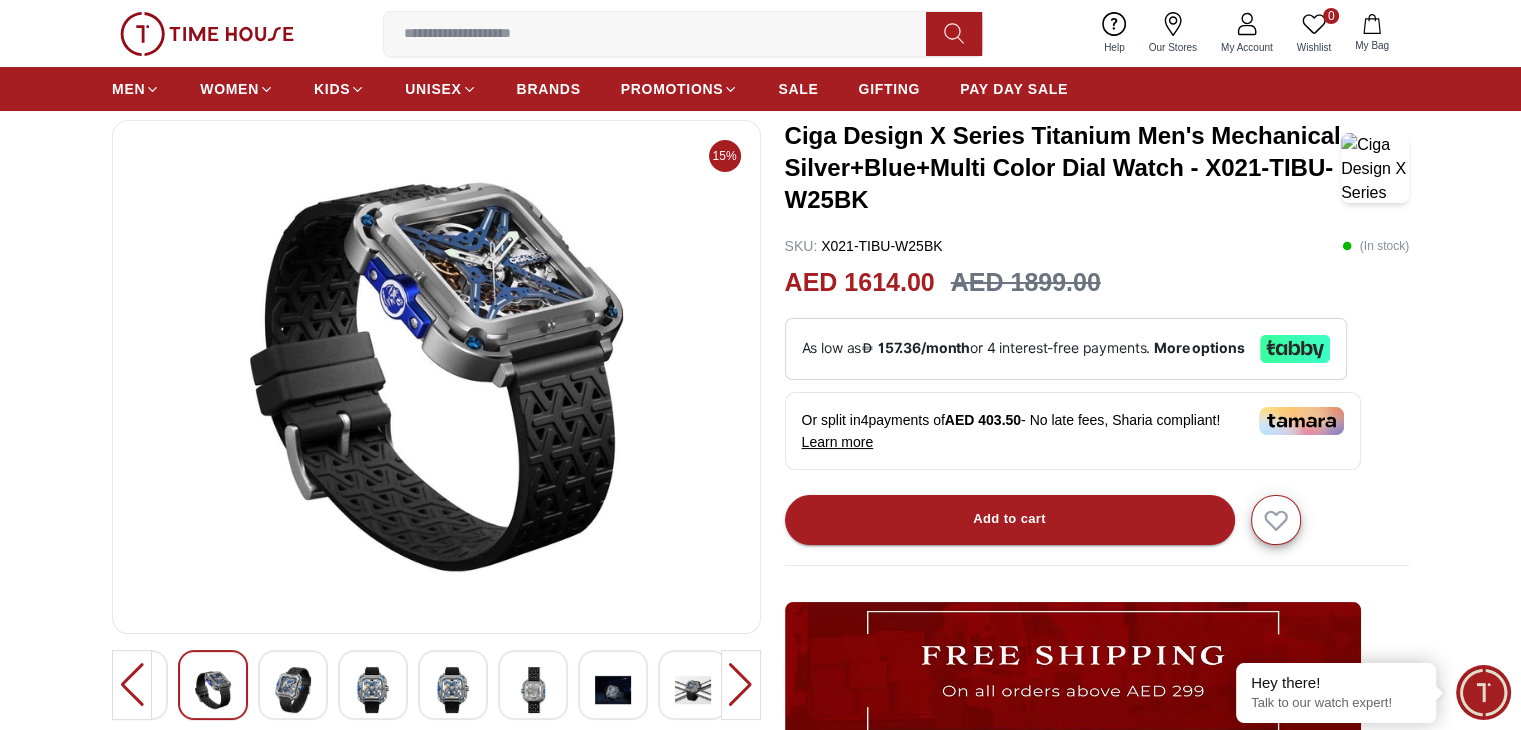 click at bounding box center (741, 685) 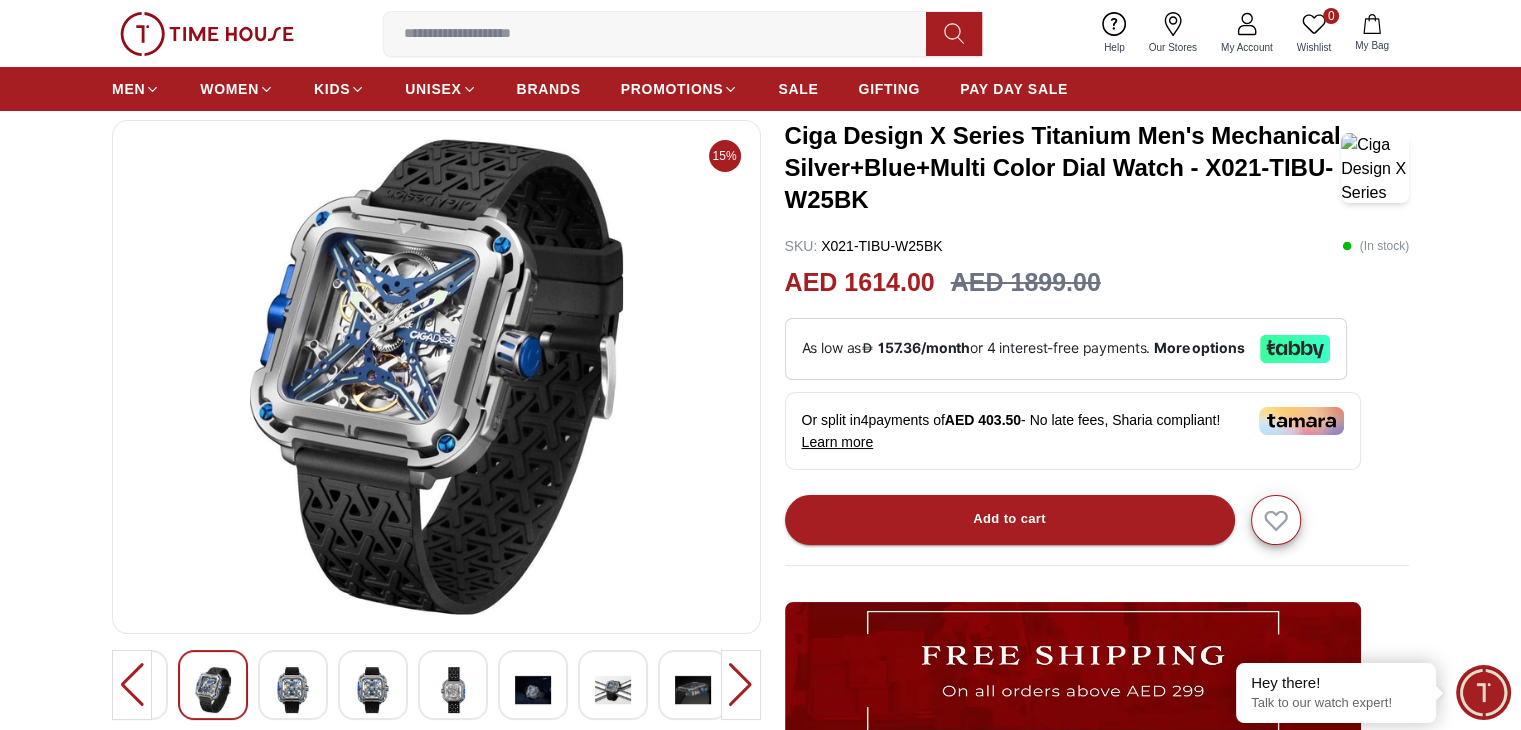 click at bounding box center [741, 685] 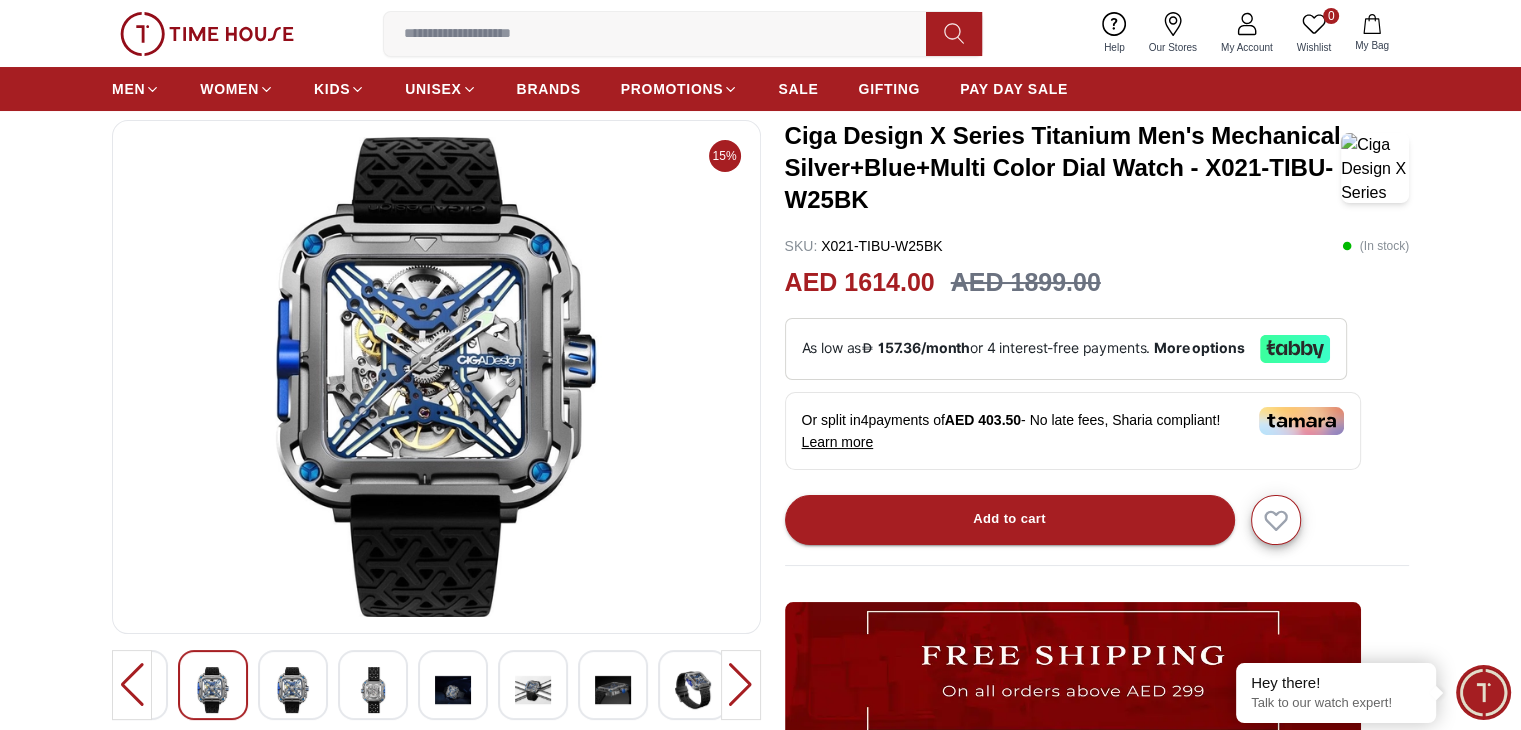 click at bounding box center [741, 685] 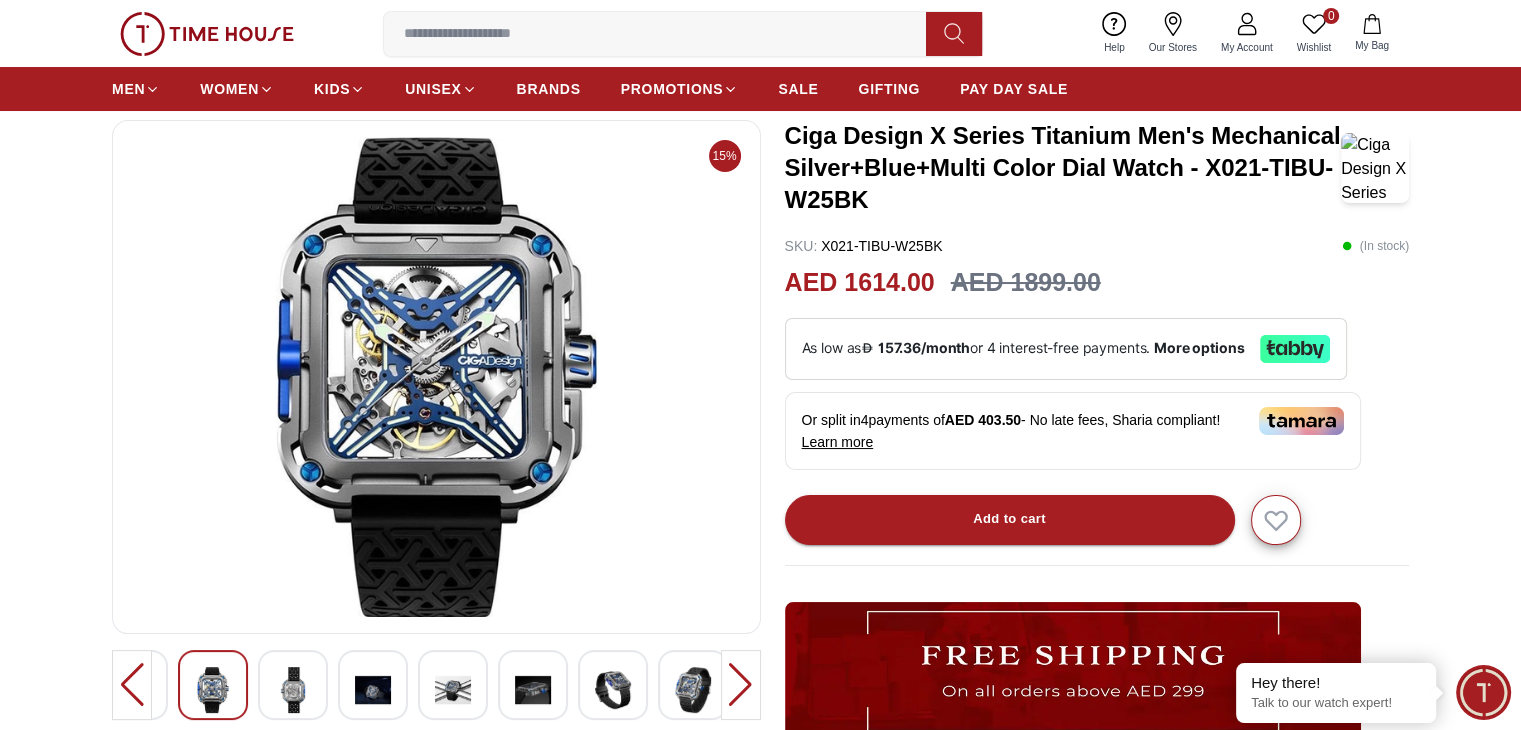 click at bounding box center (741, 685) 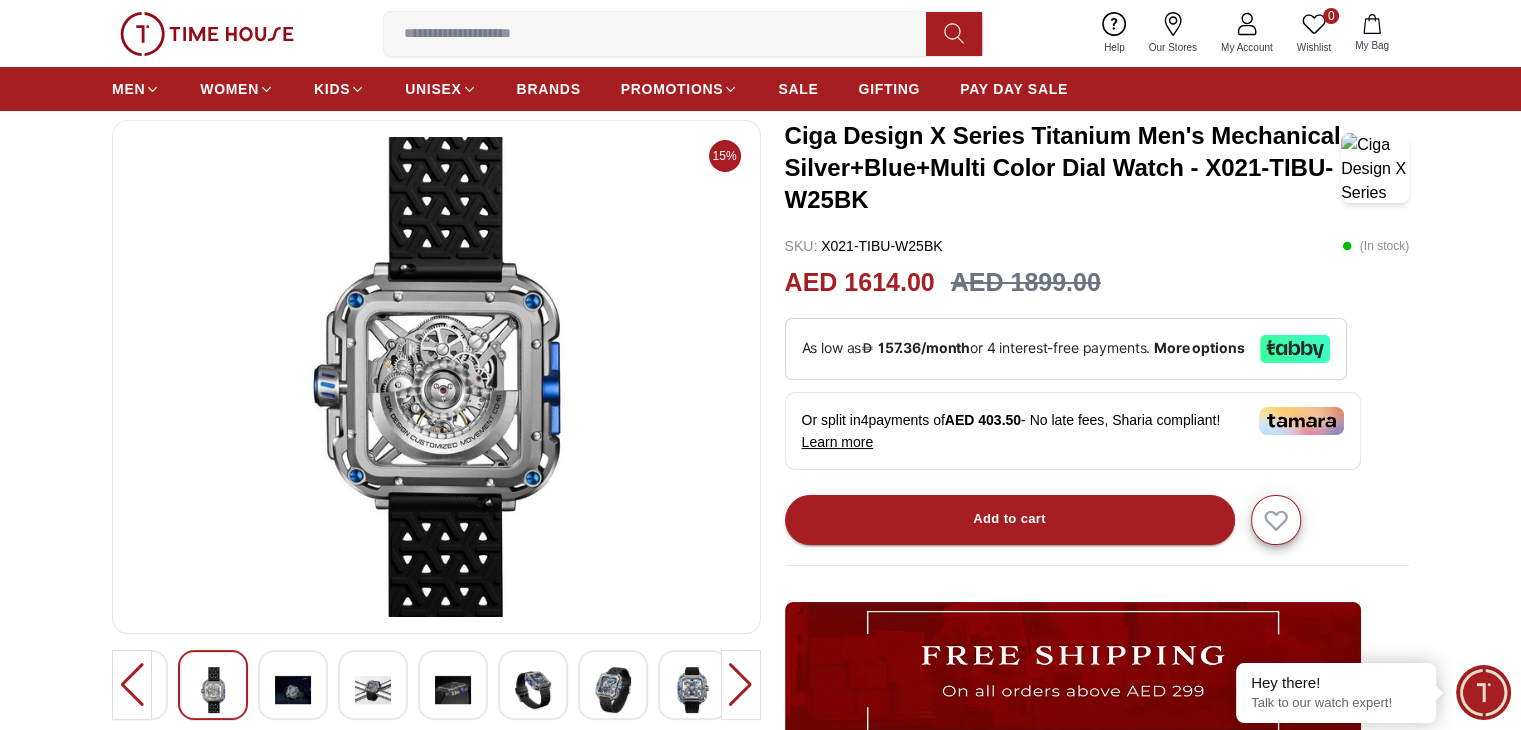 click at bounding box center [741, 685] 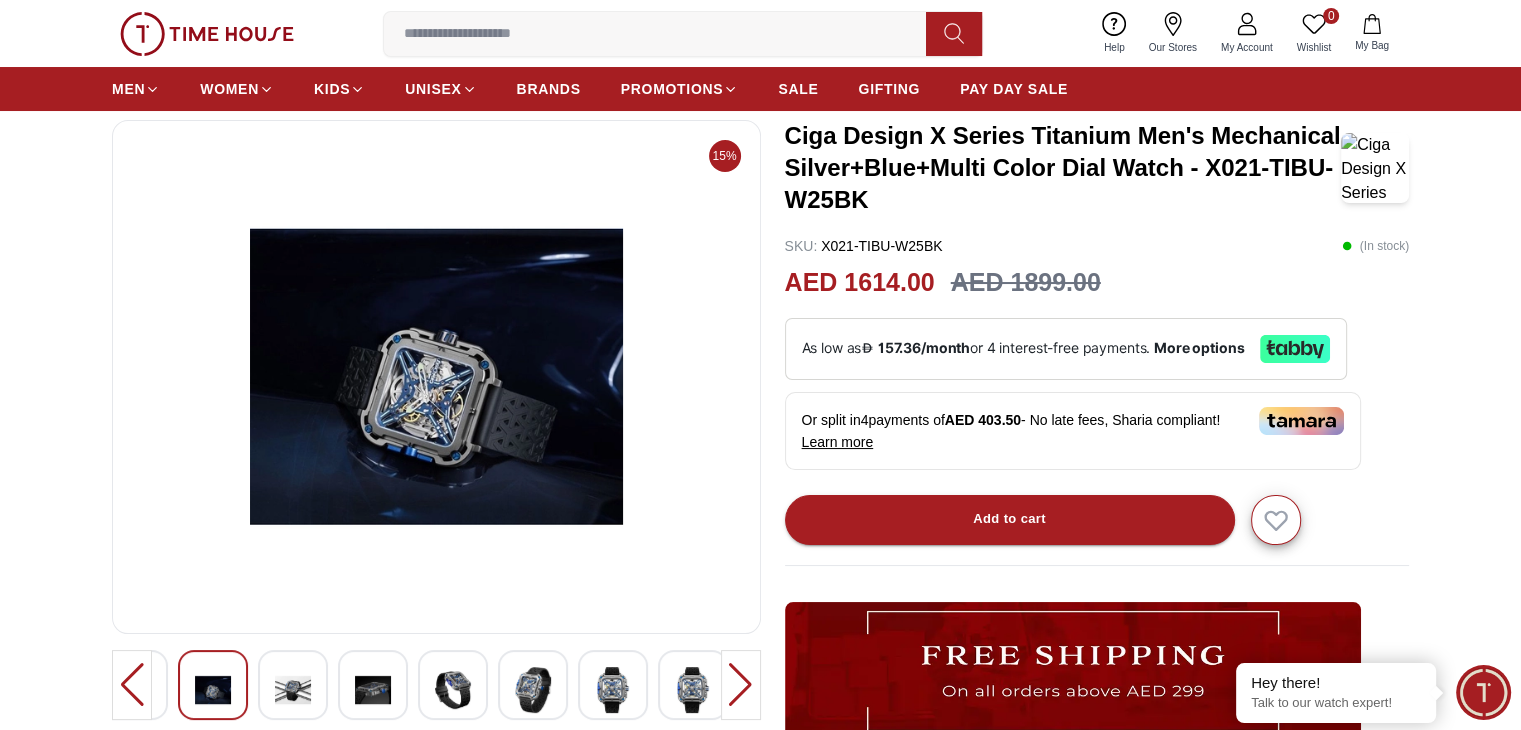 click at bounding box center [741, 685] 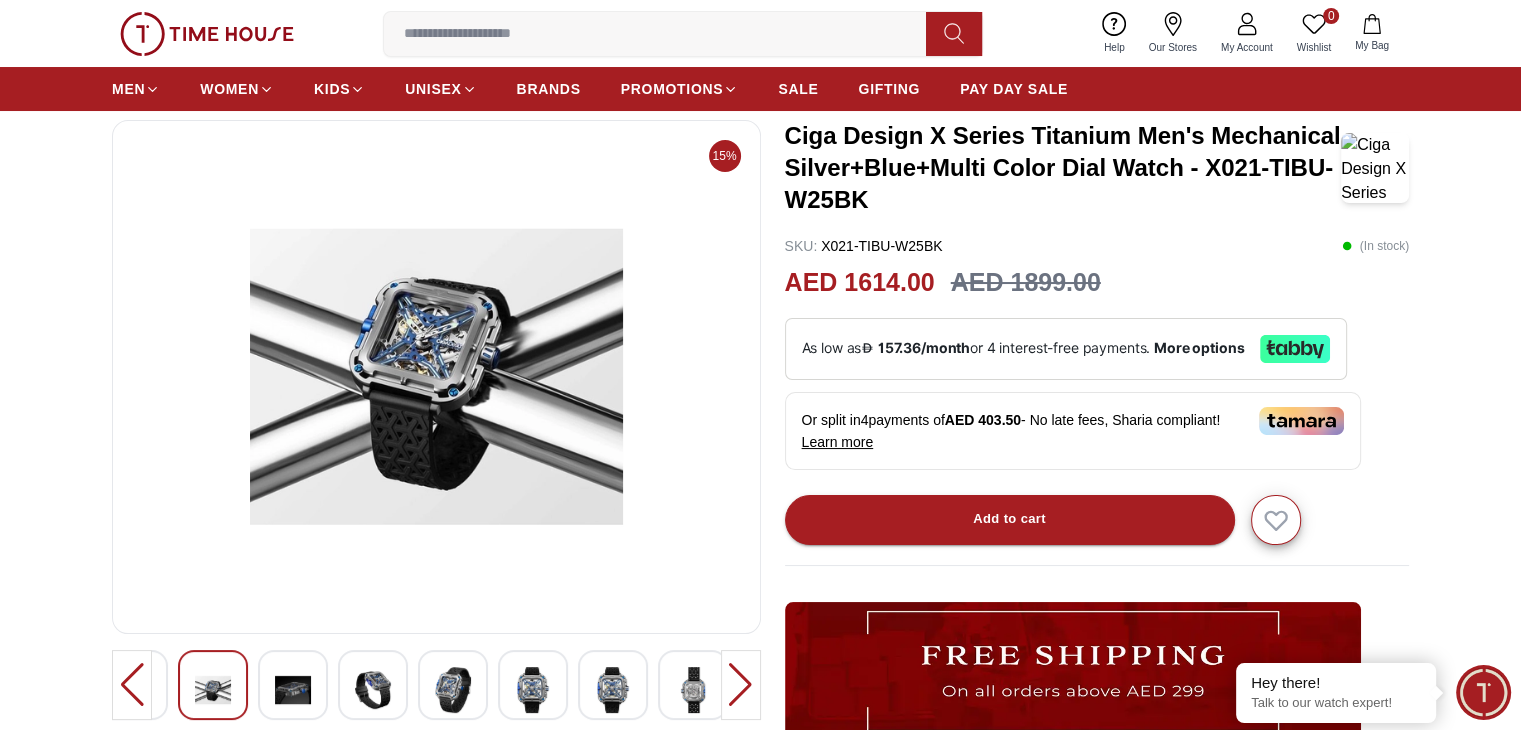 click at bounding box center [741, 685] 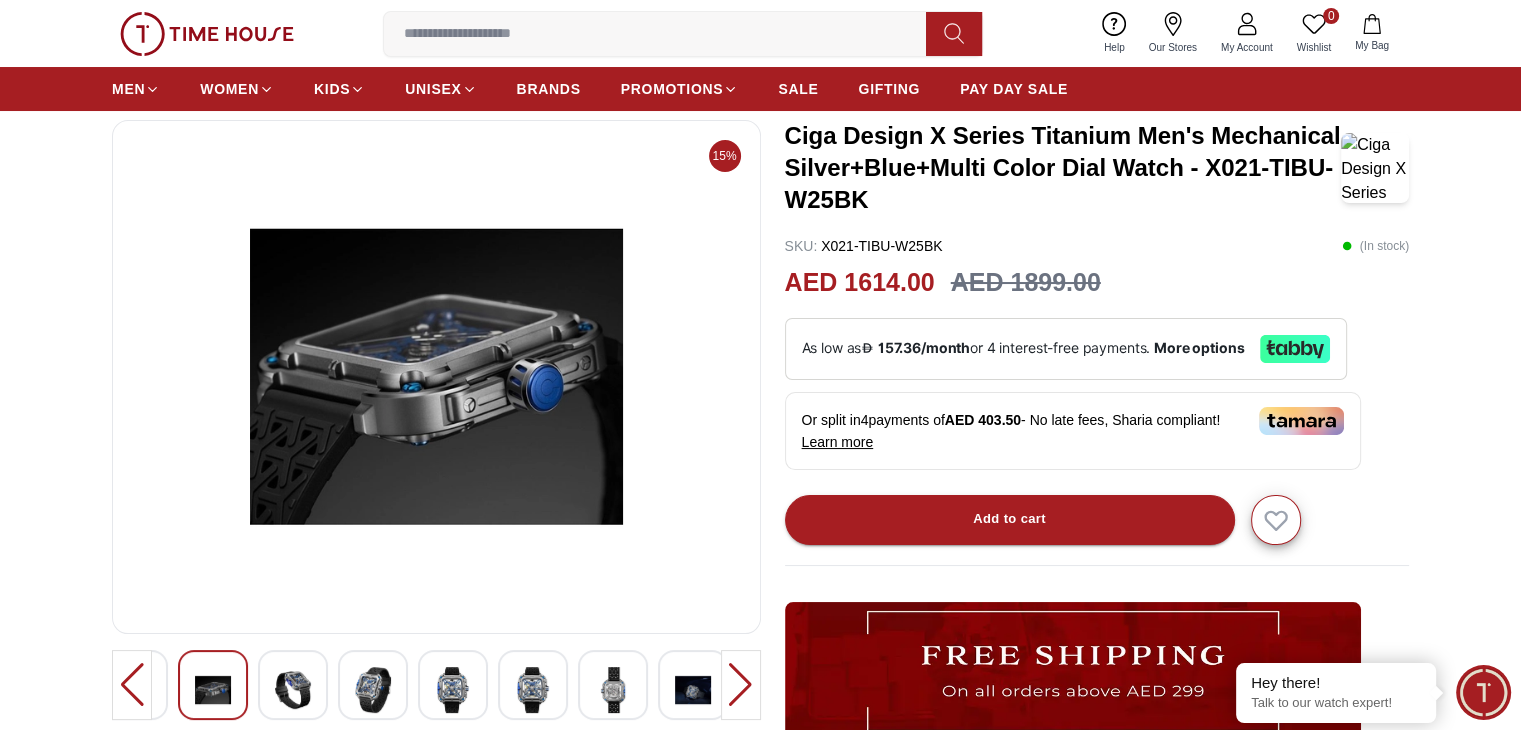 click at bounding box center (741, 685) 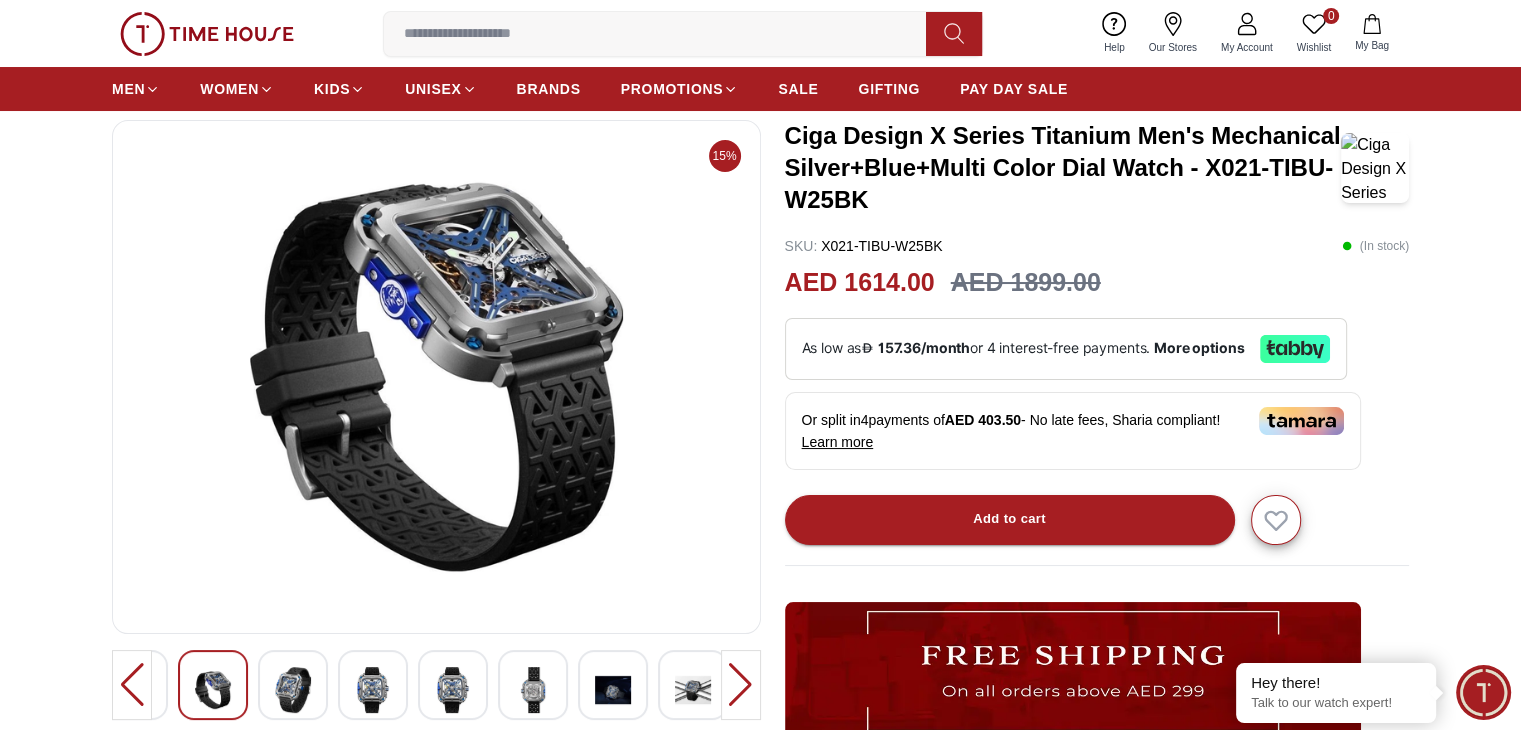 click at bounding box center [741, 685] 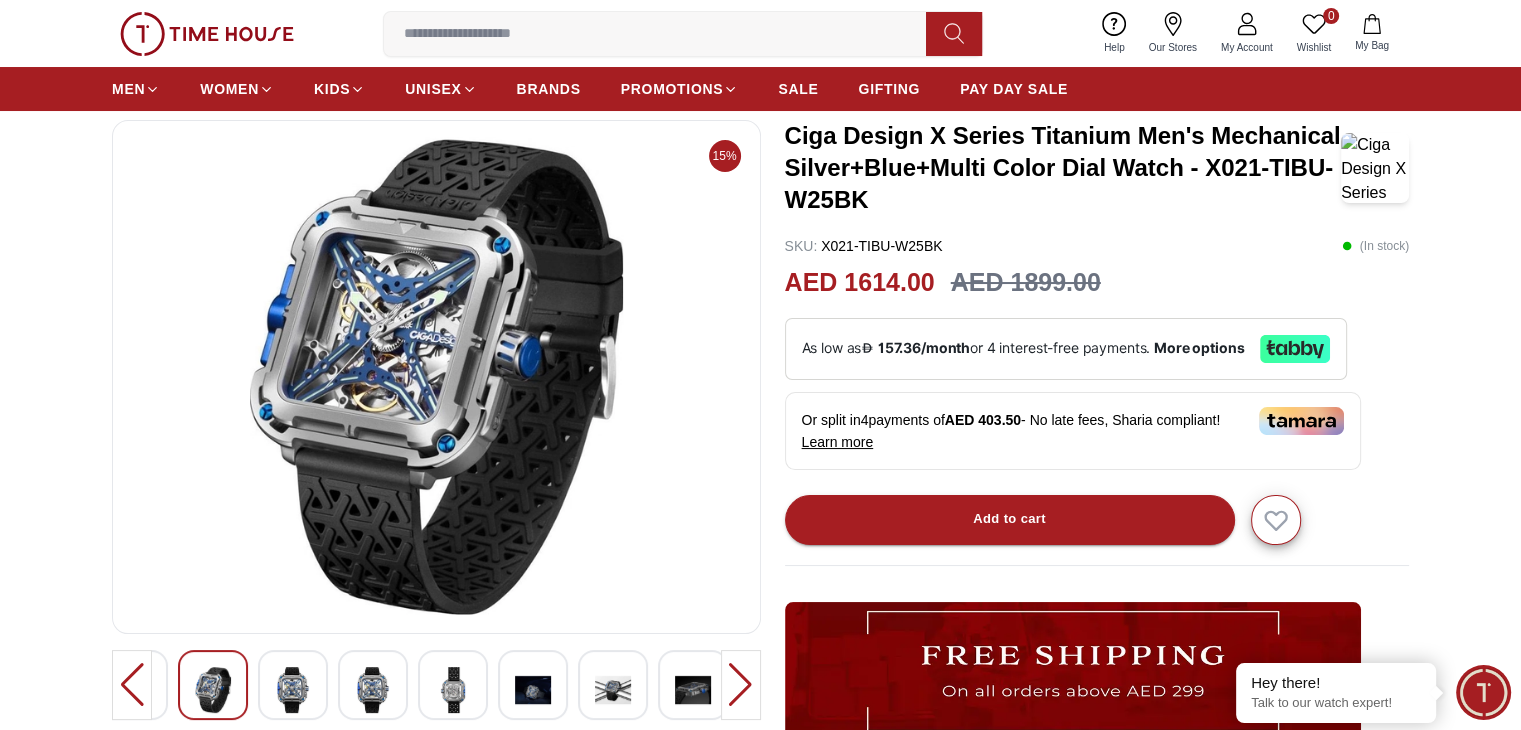 click at bounding box center [741, 685] 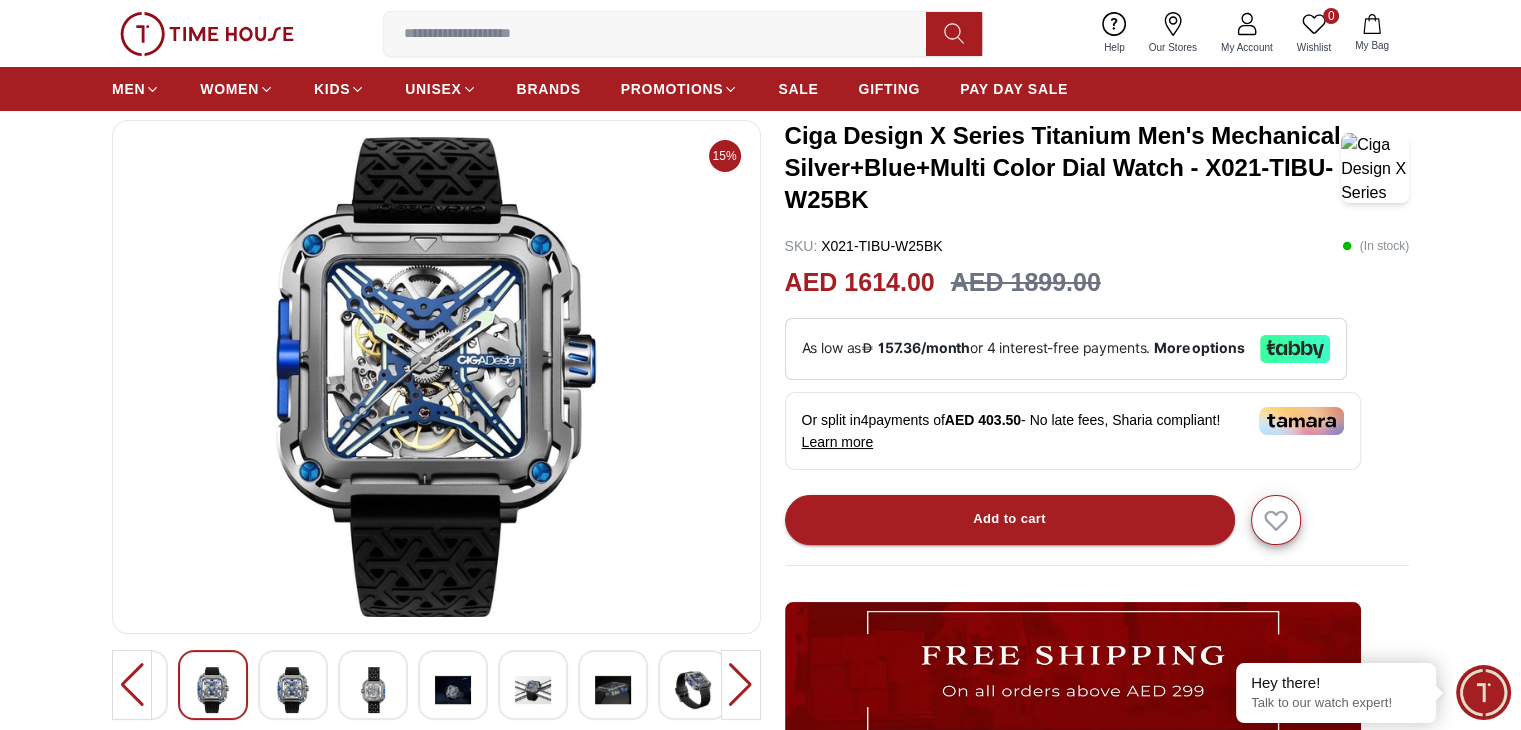 click at bounding box center (741, 685) 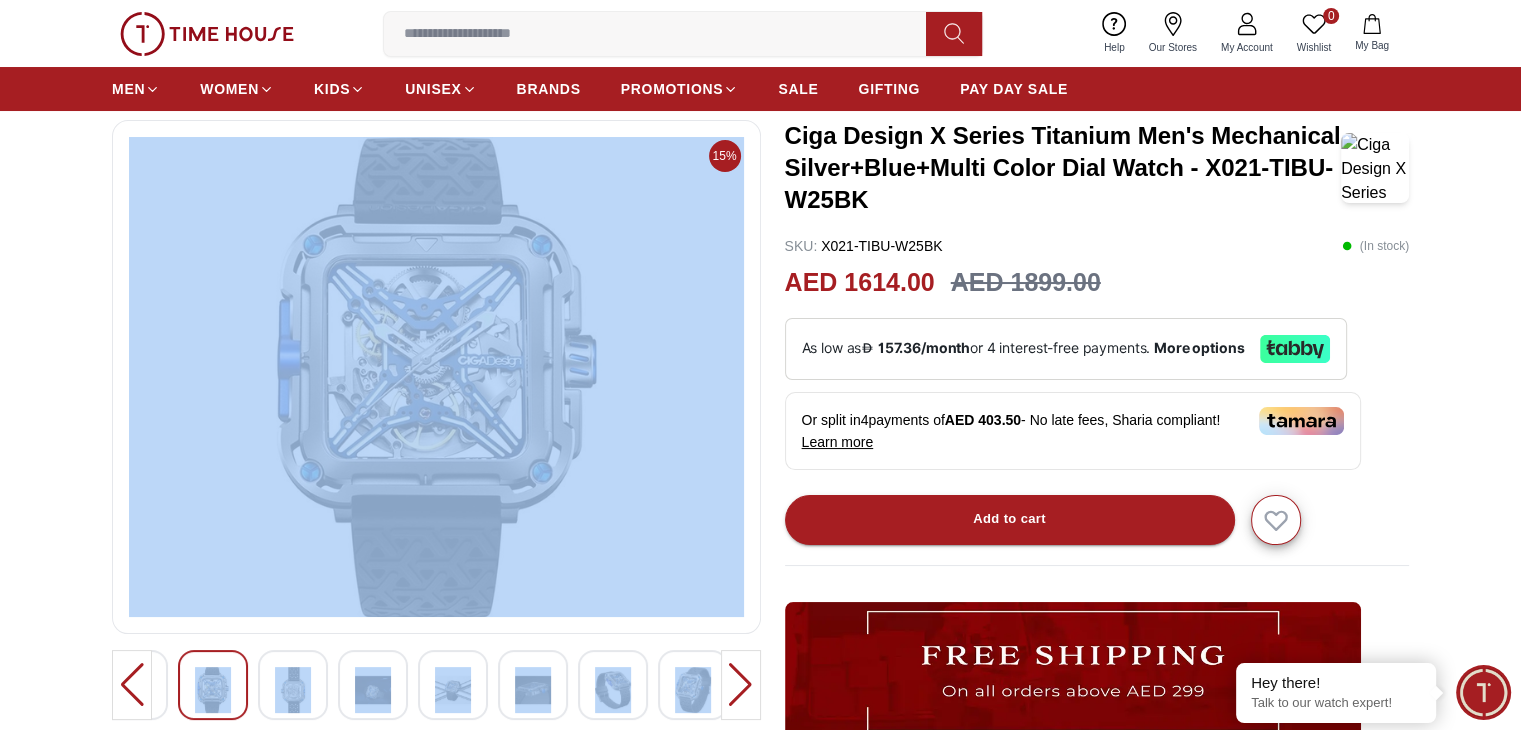 click at bounding box center [741, 685] 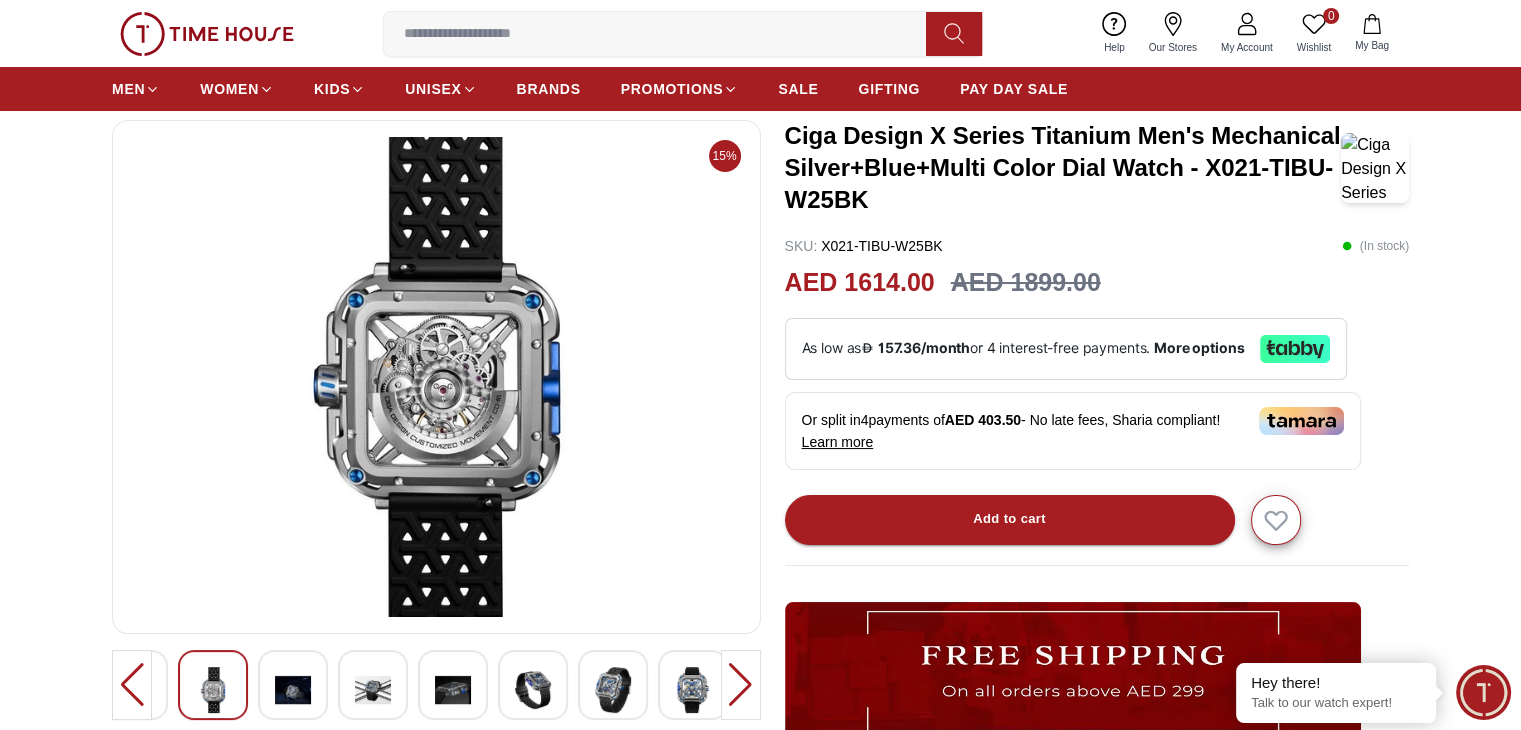 click at bounding box center (741, 685) 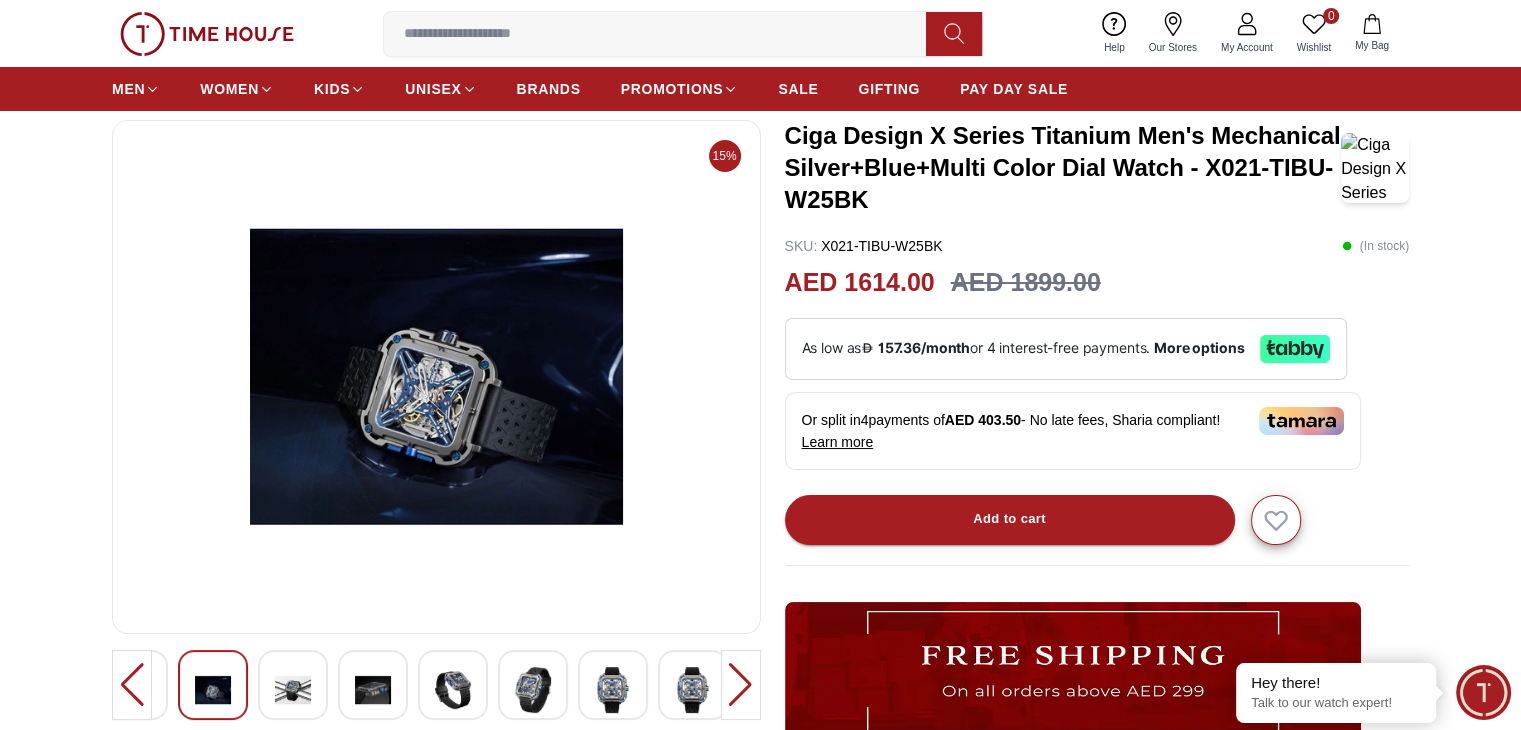 click at bounding box center [741, 685] 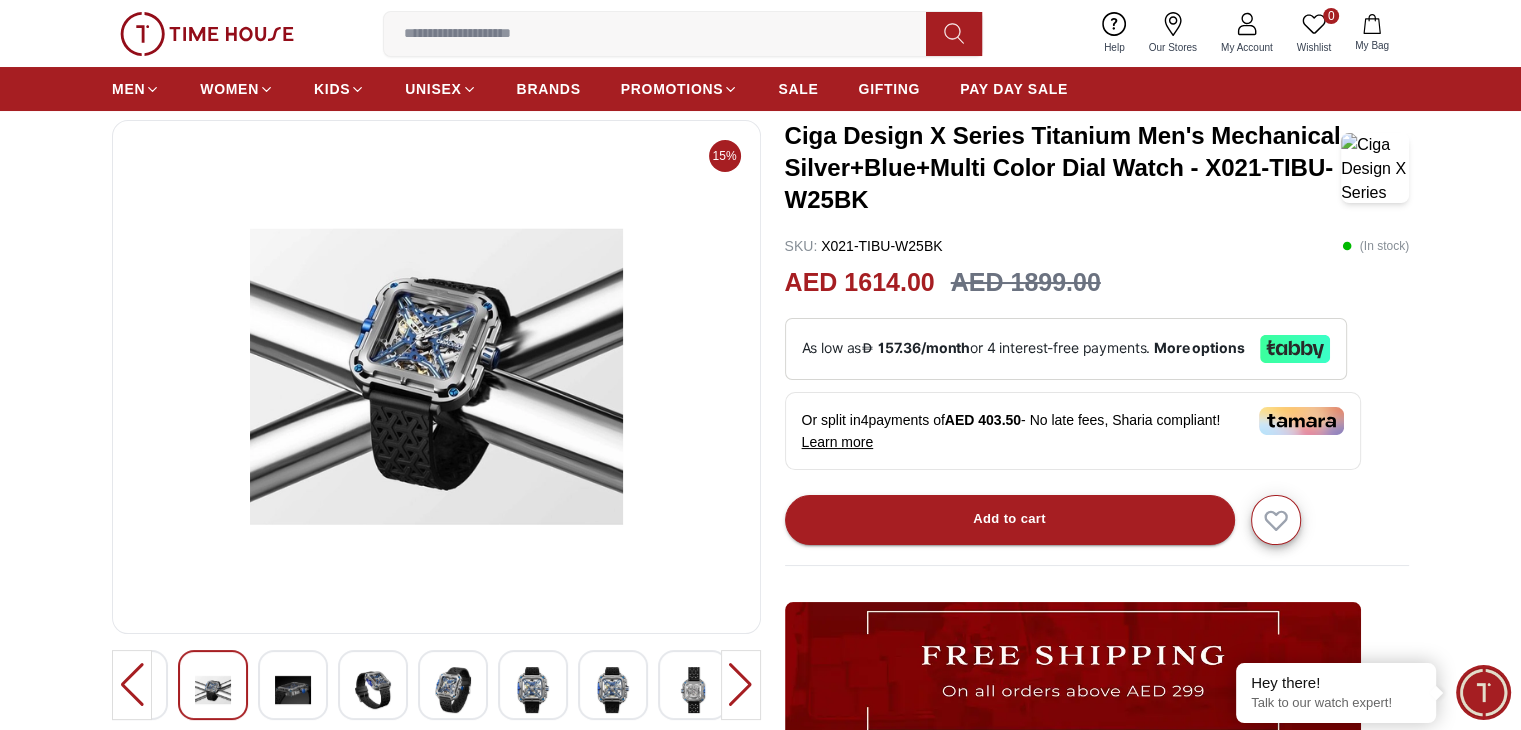 click at bounding box center (741, 685) 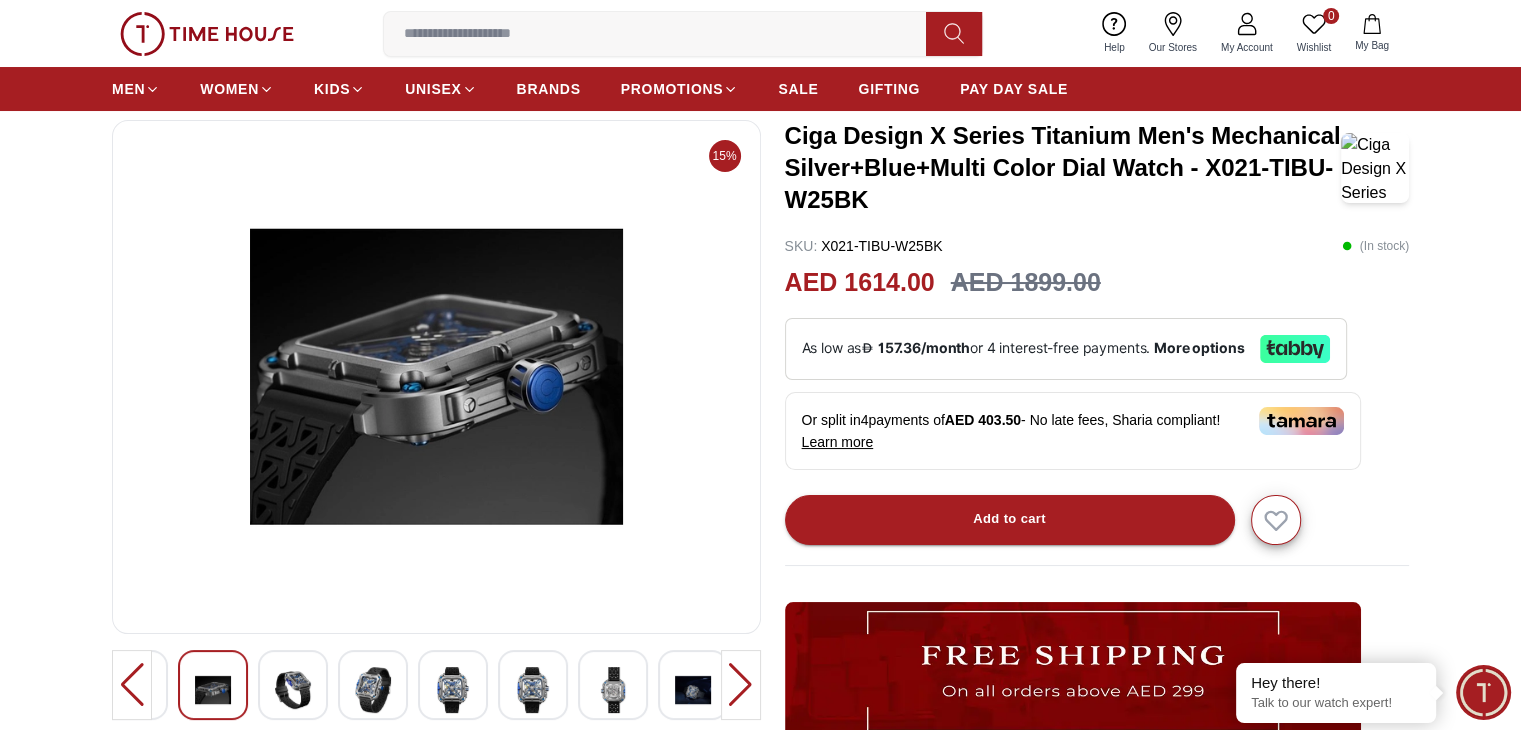 click at bounding box center [741, 685] 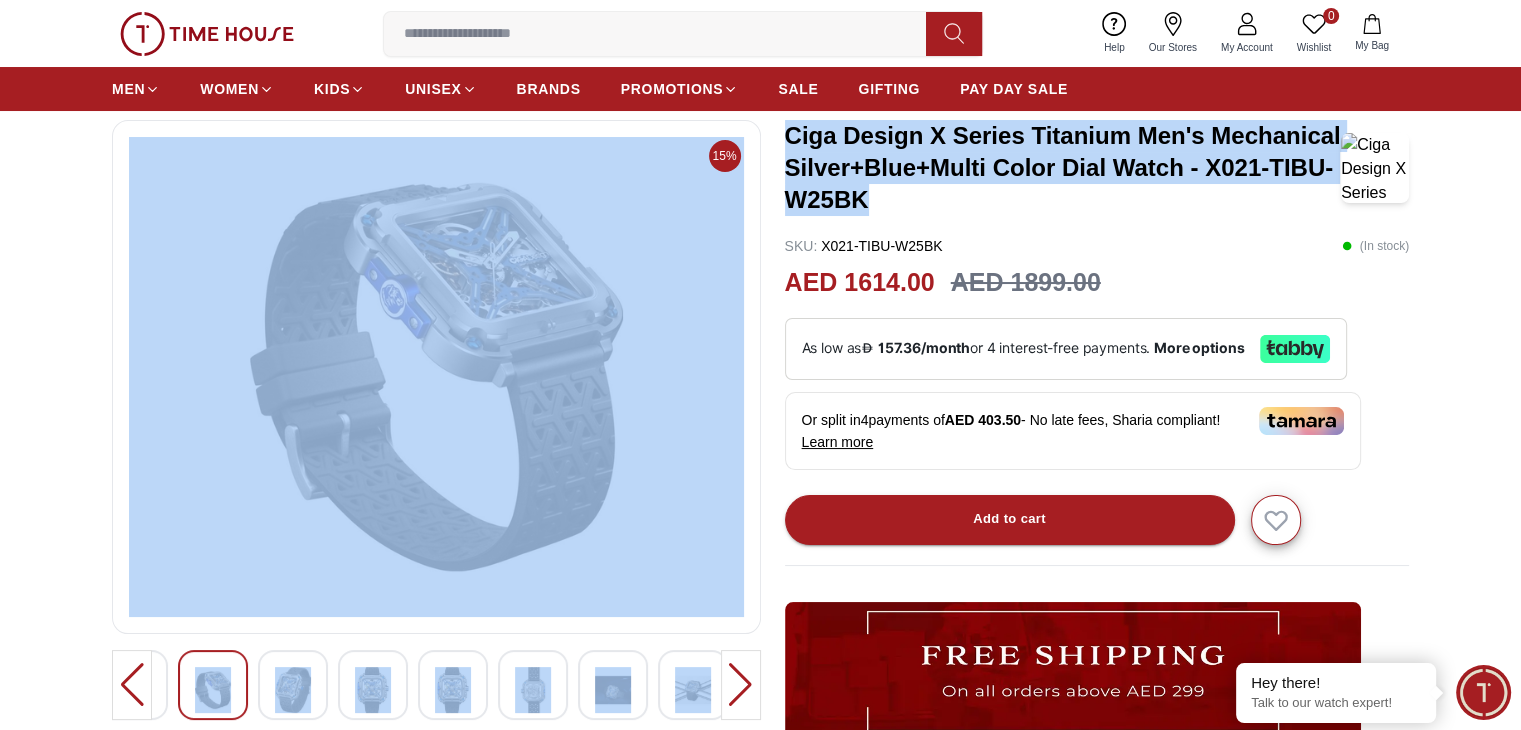 drag, startPoint x: 866, startPoint y: 205, endPoint x: 764, endPoint y: 143, distance: 119.36499 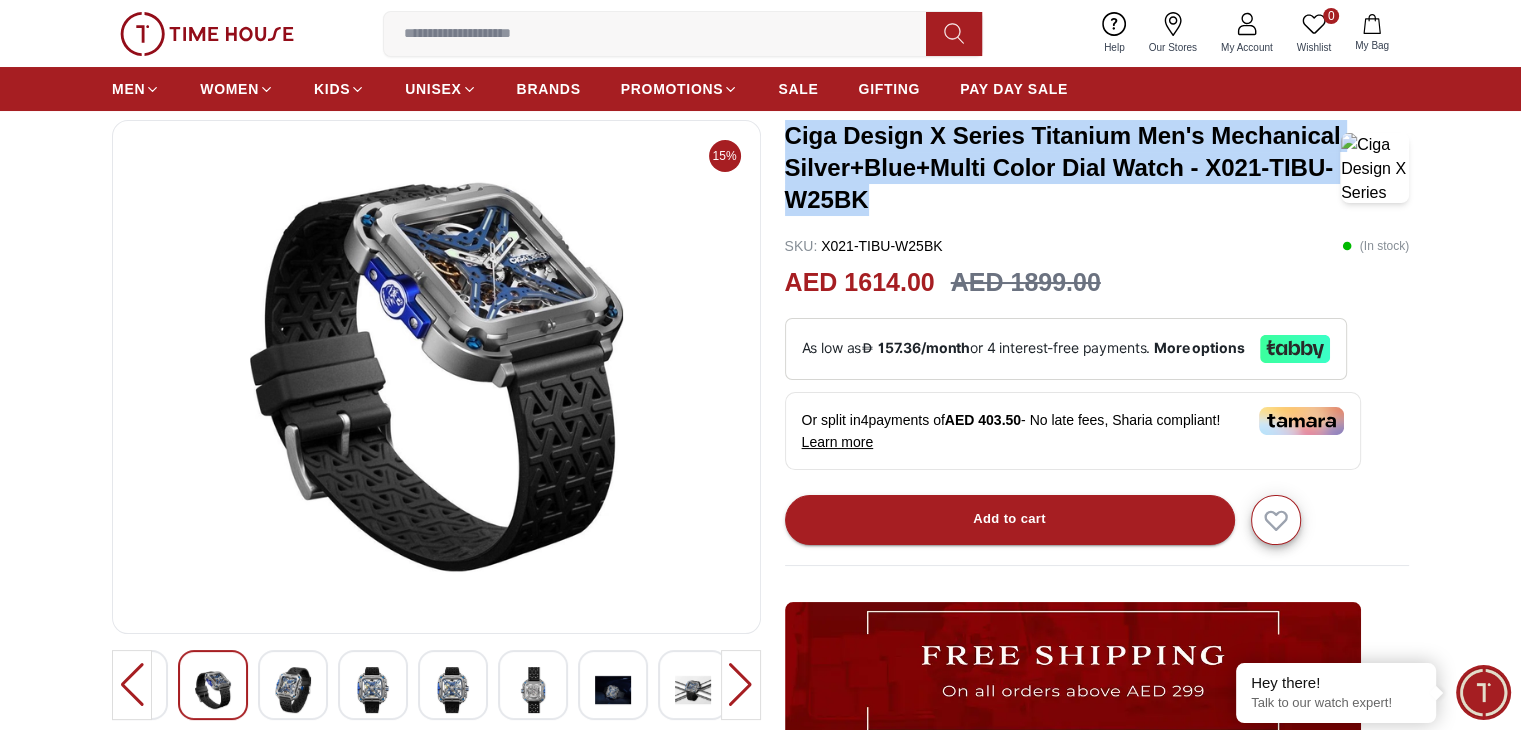 drag, startPoint x: 875, startPoint y: 197, endPoint x: 789, endPoint y: 123, distance: 113.454834 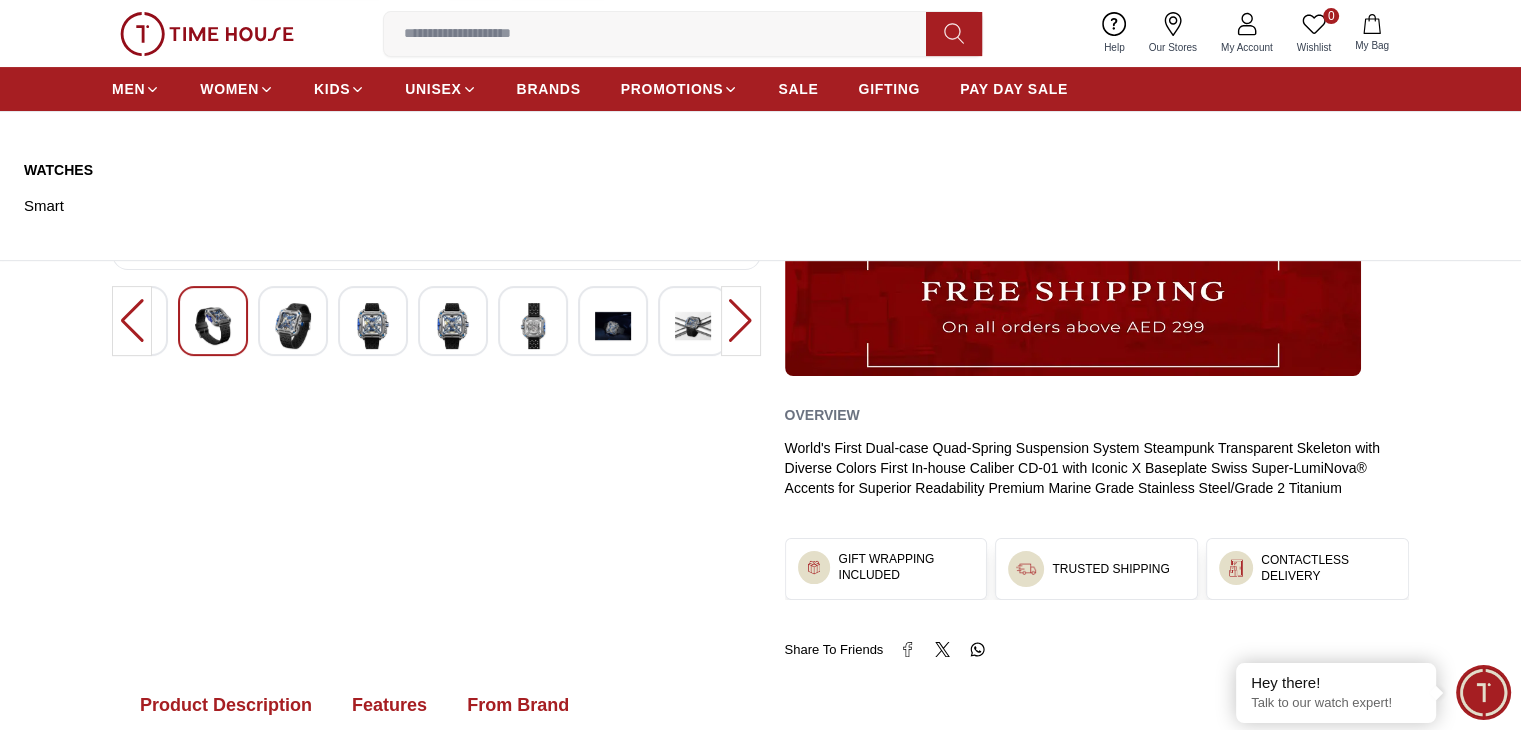 scroll, scrollTop: 200, scrollLeft: 0, axis: vertical 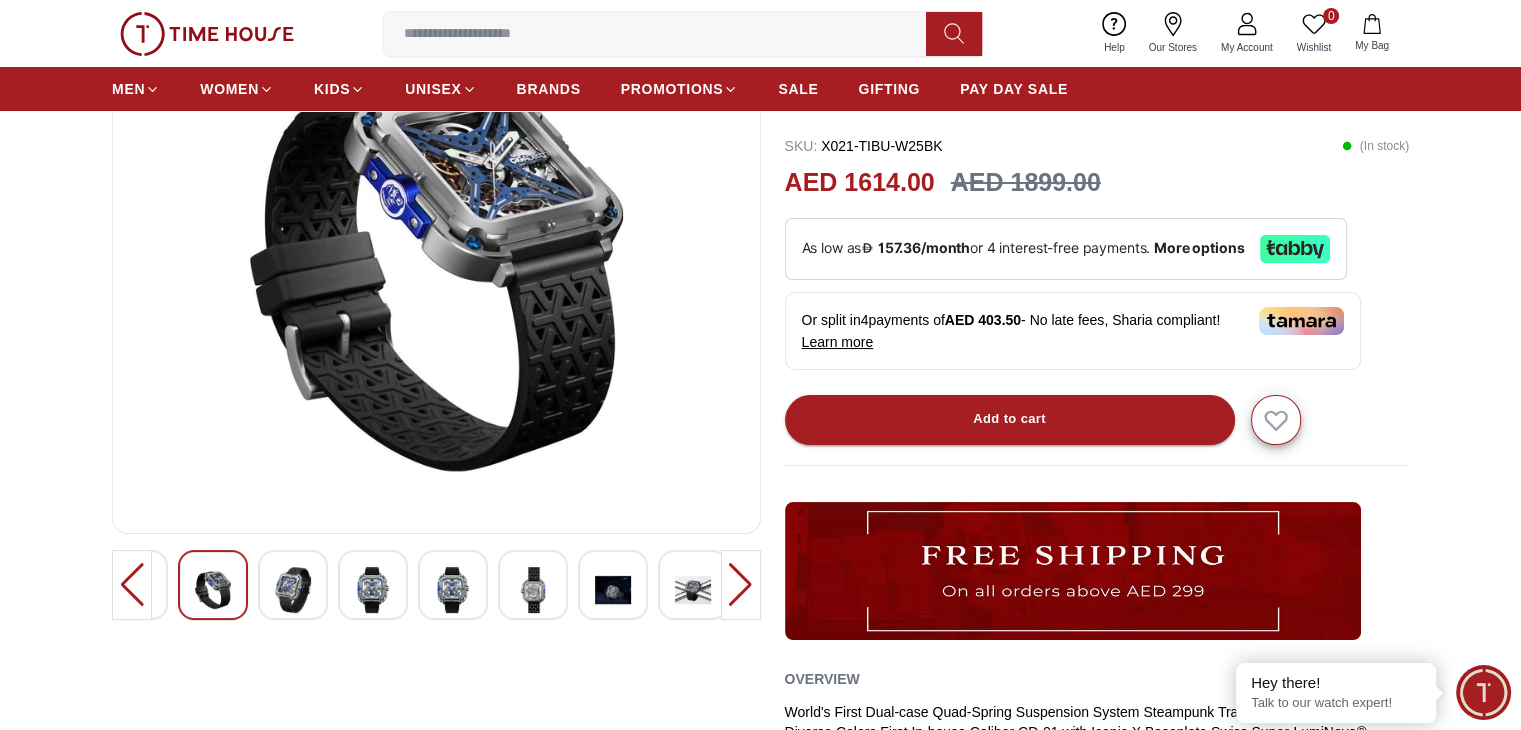 click at bounding box center (741, 585) 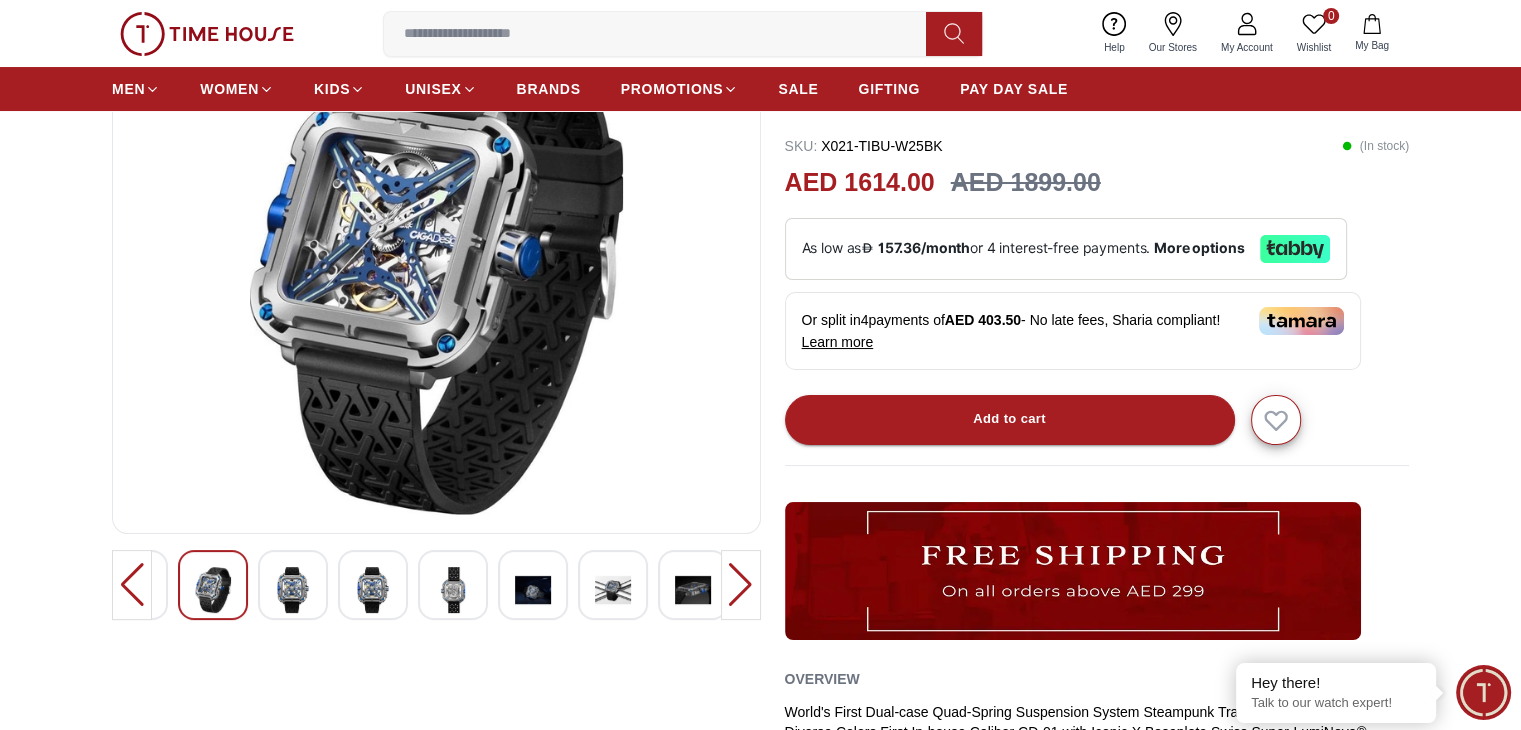 click at bounding box center (741, 585) 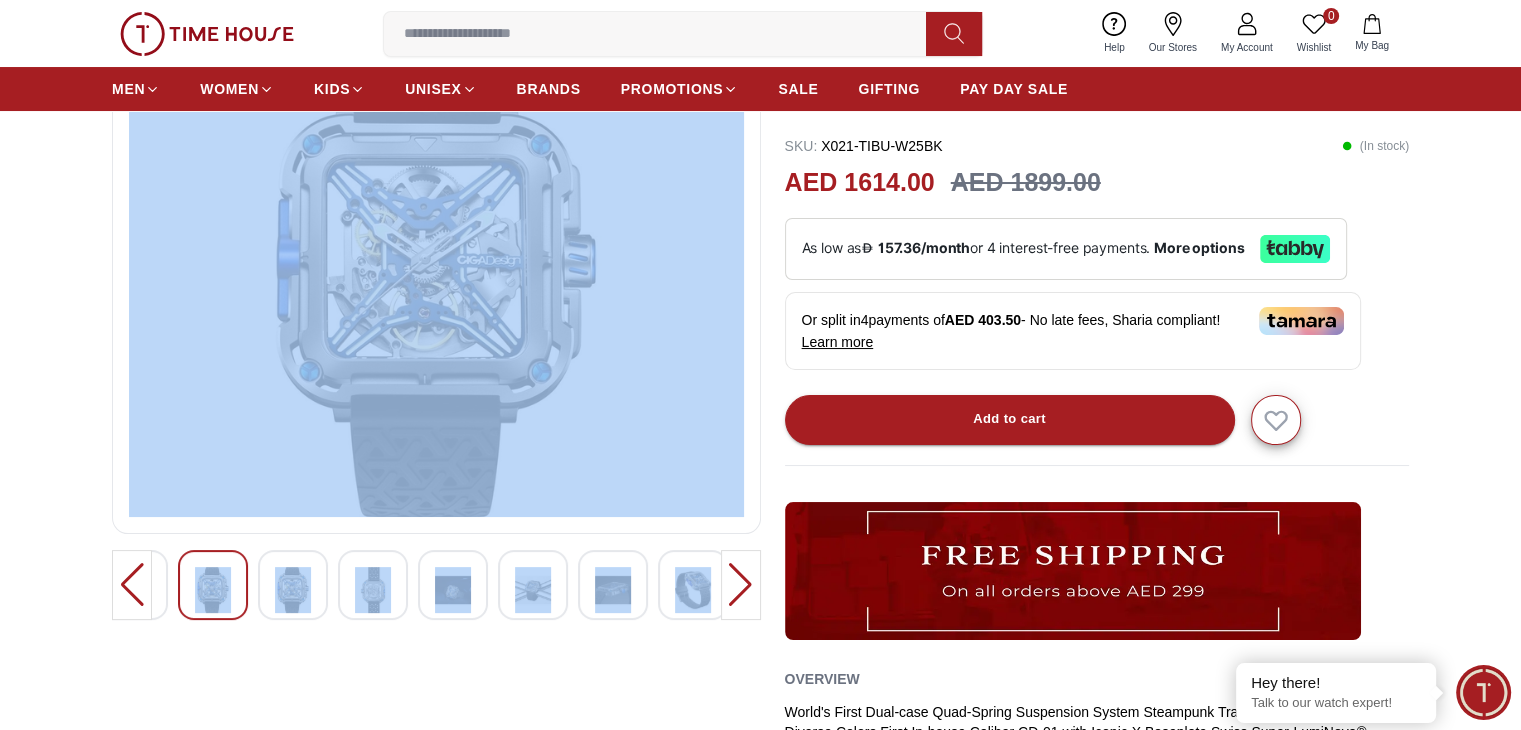 click at bounding box center (741, 585) 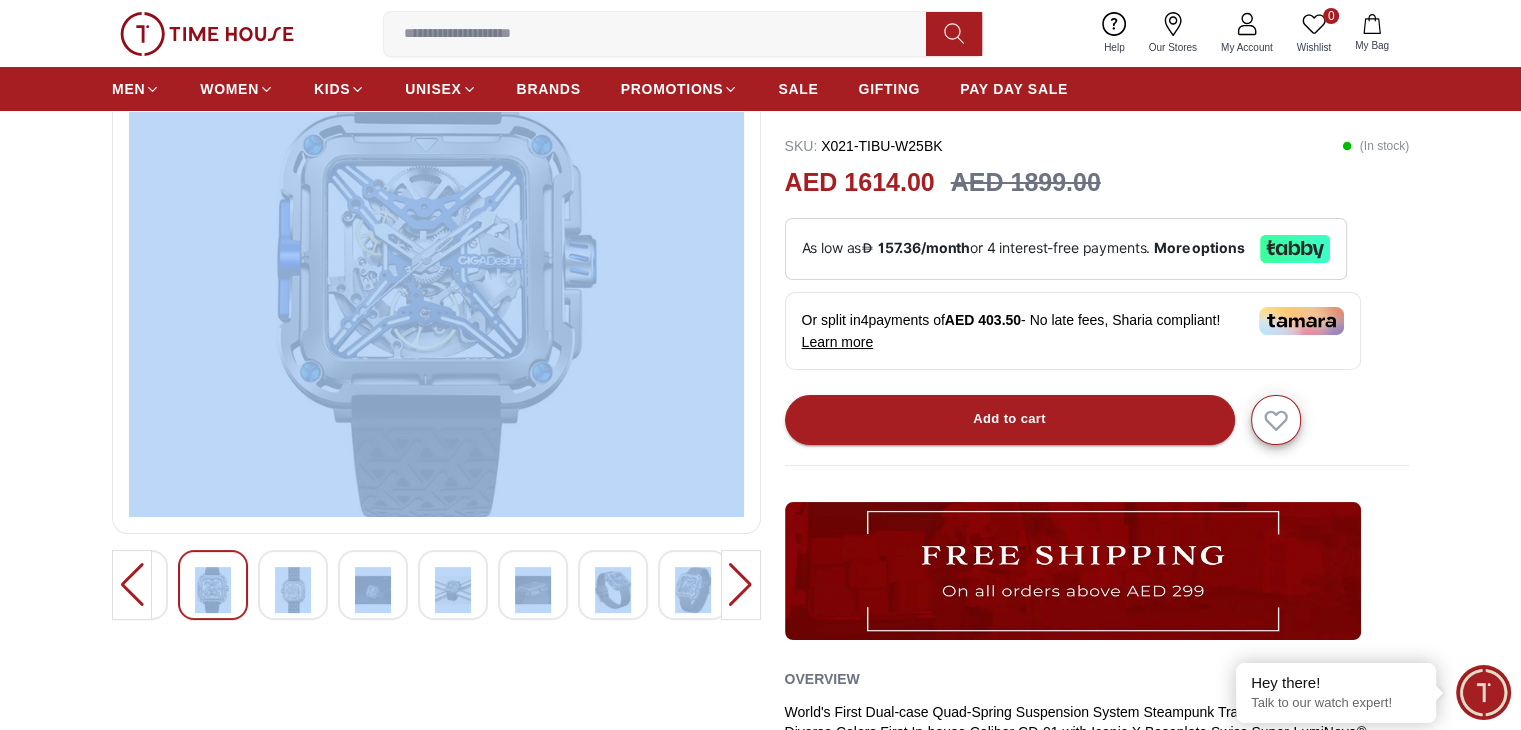 click at bounding box center (741, 585) 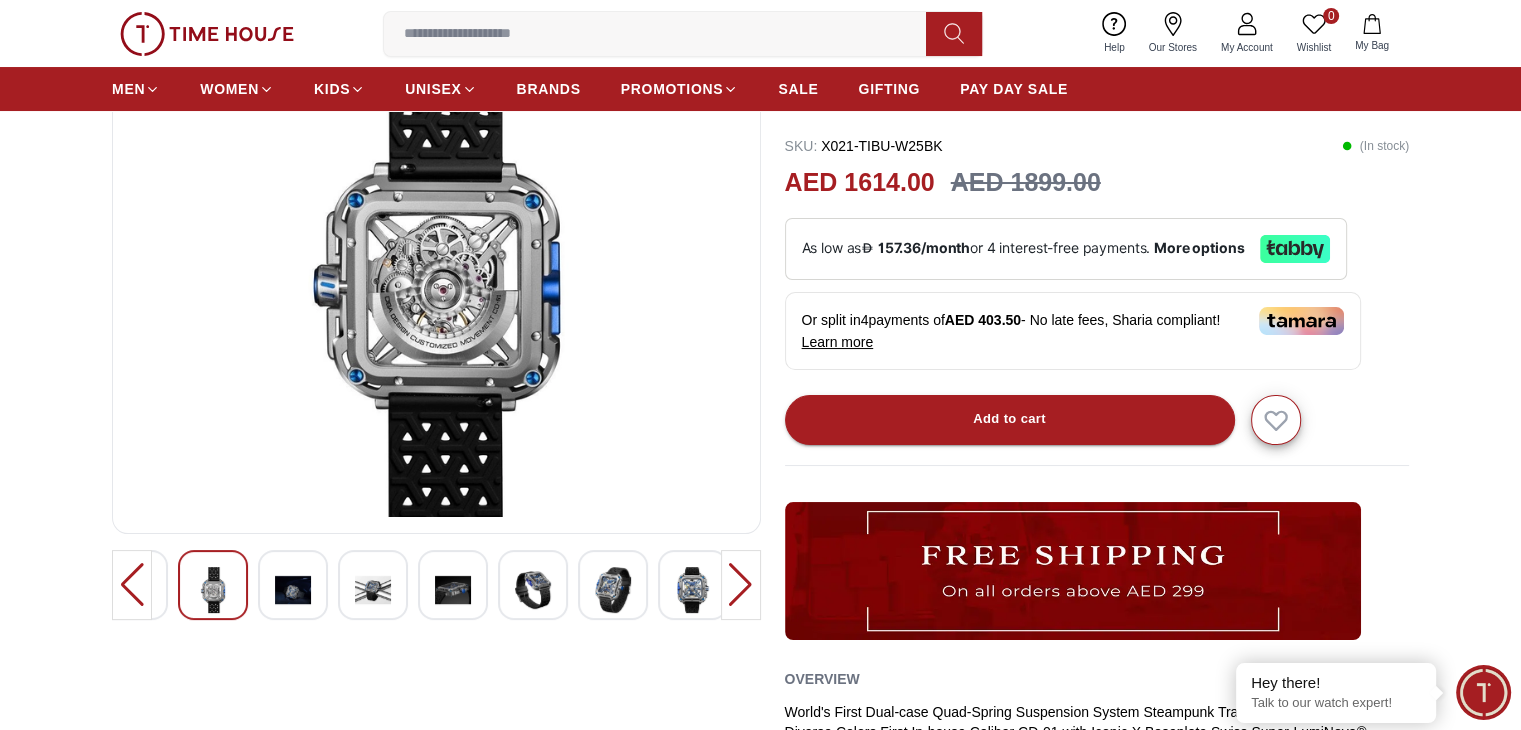 click at bounding box center [741, 585] 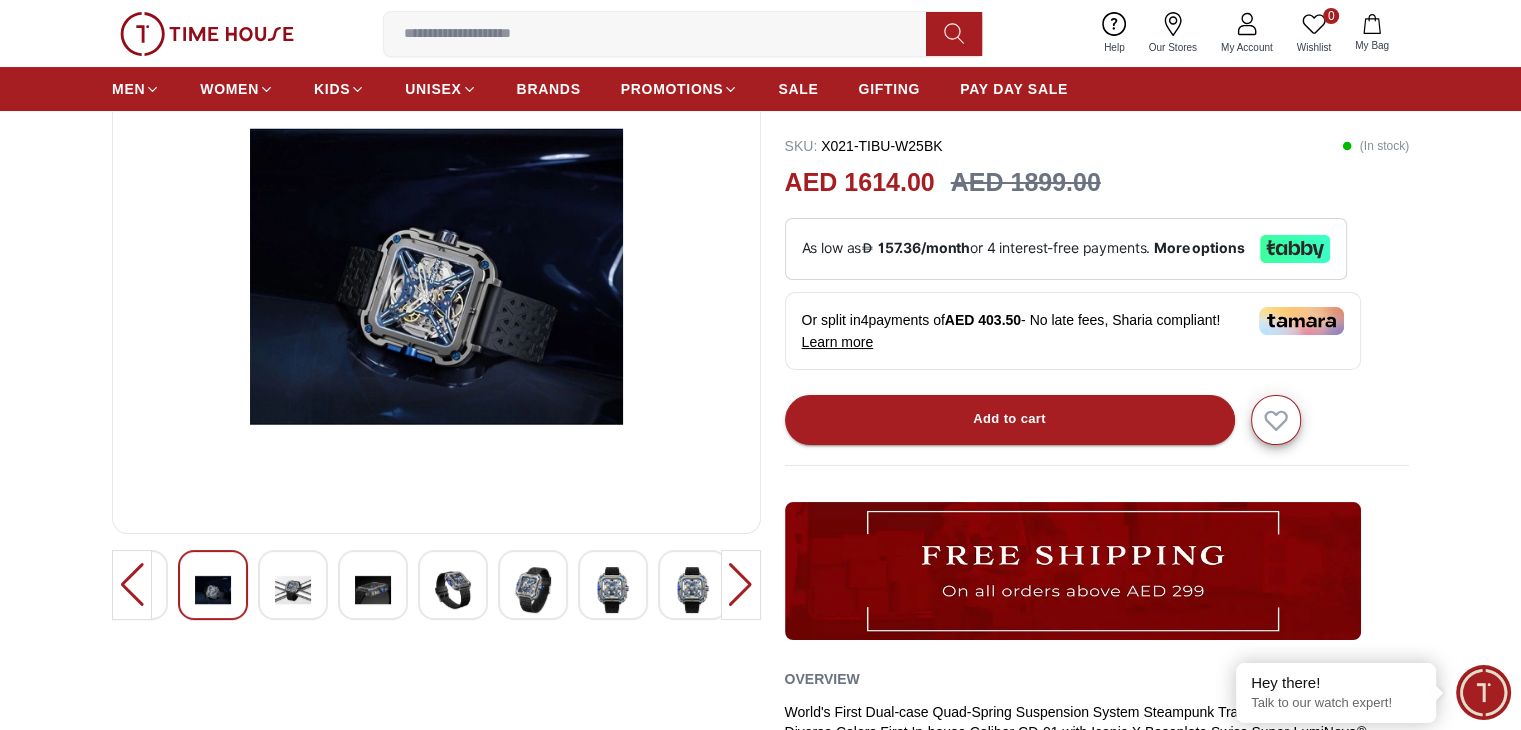 click at bounding box center [741, 585] 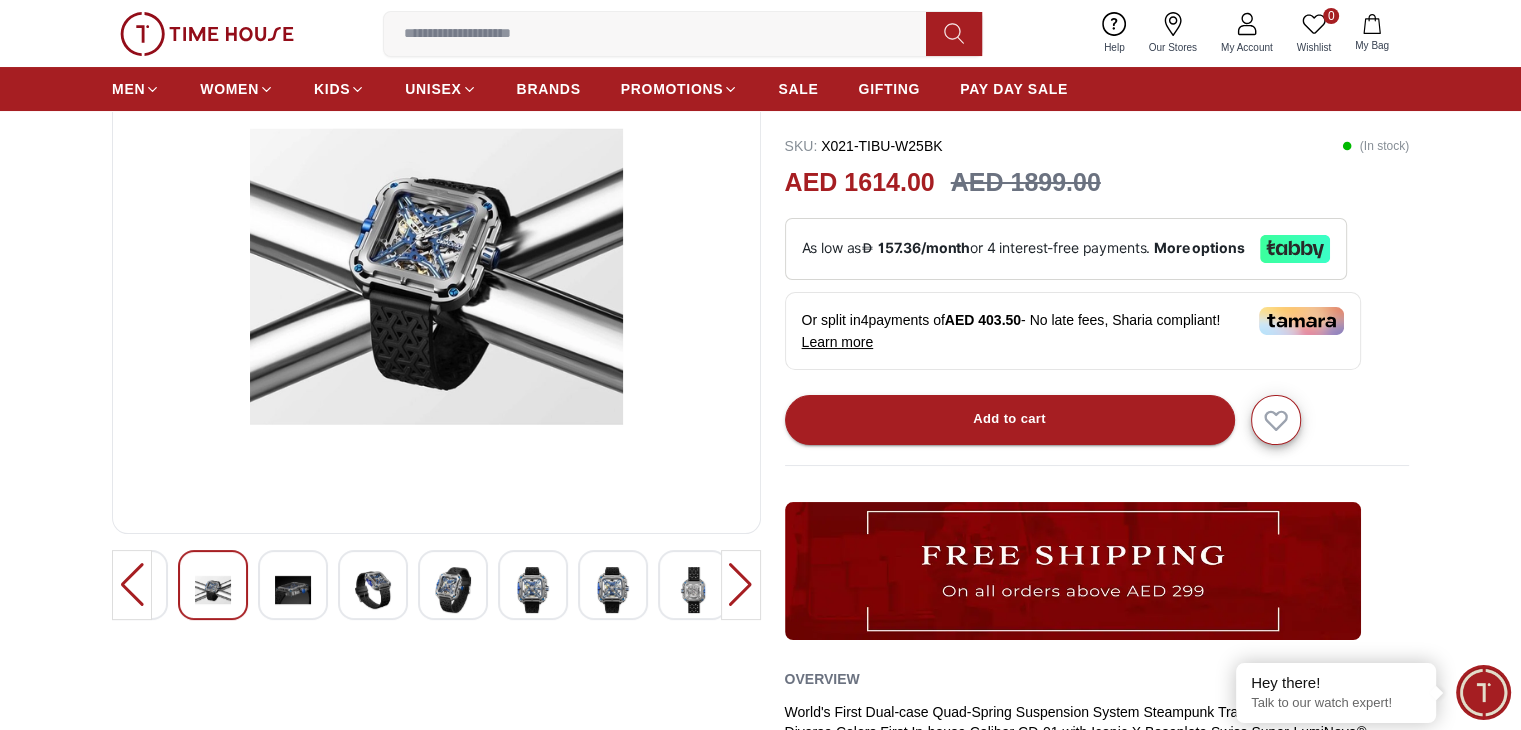 click at bounding box center [741, 585] 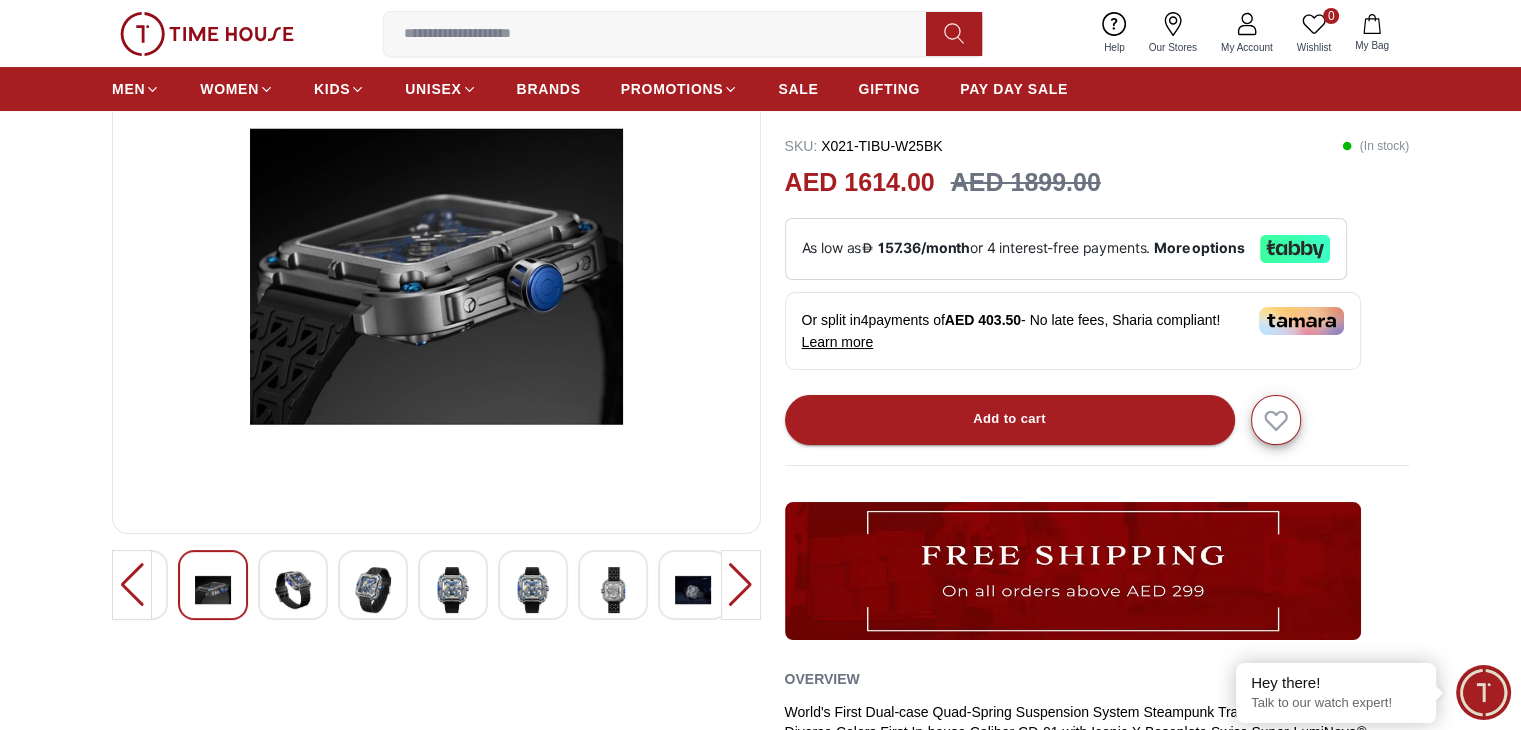 click at bounding box center (741, 585) 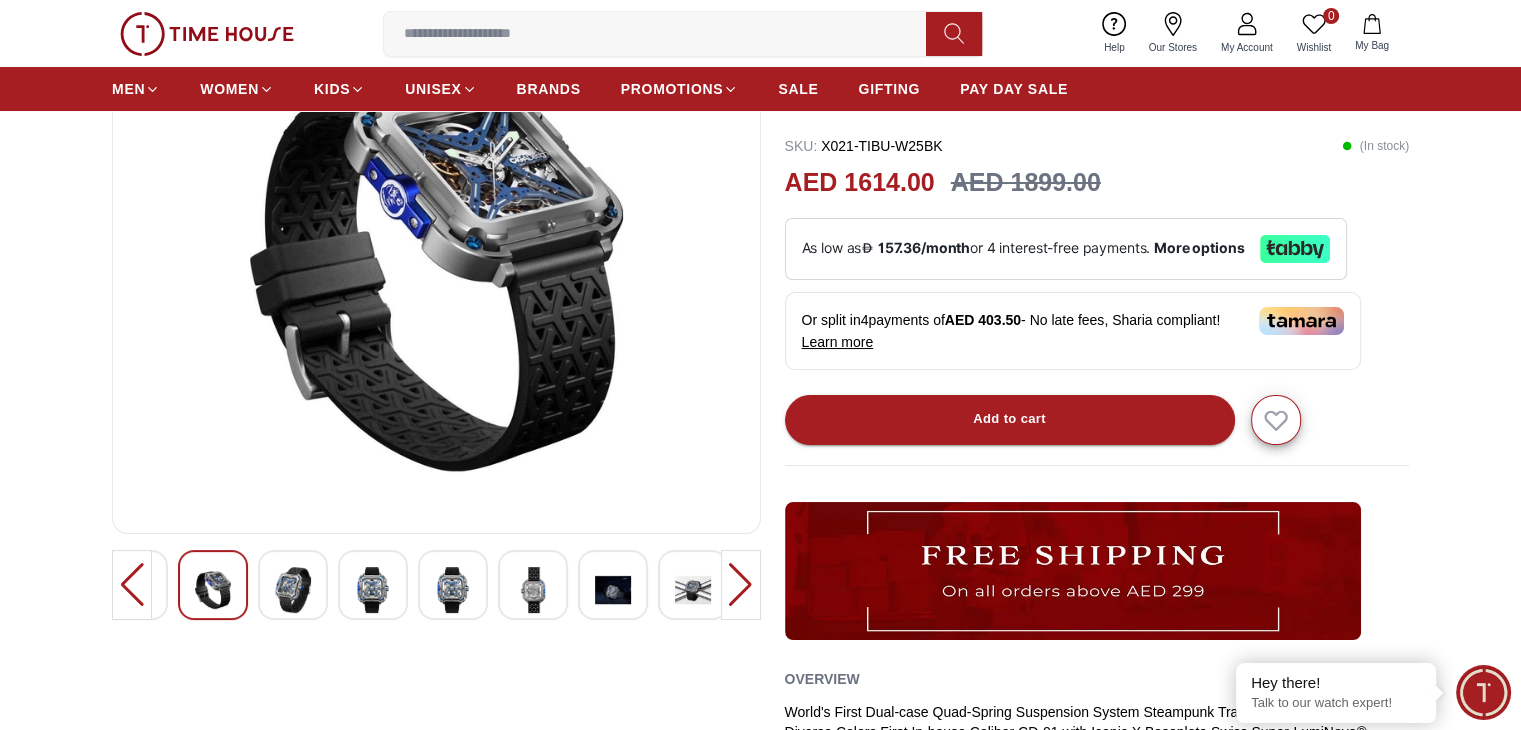 click at bounding box center (741, 585) 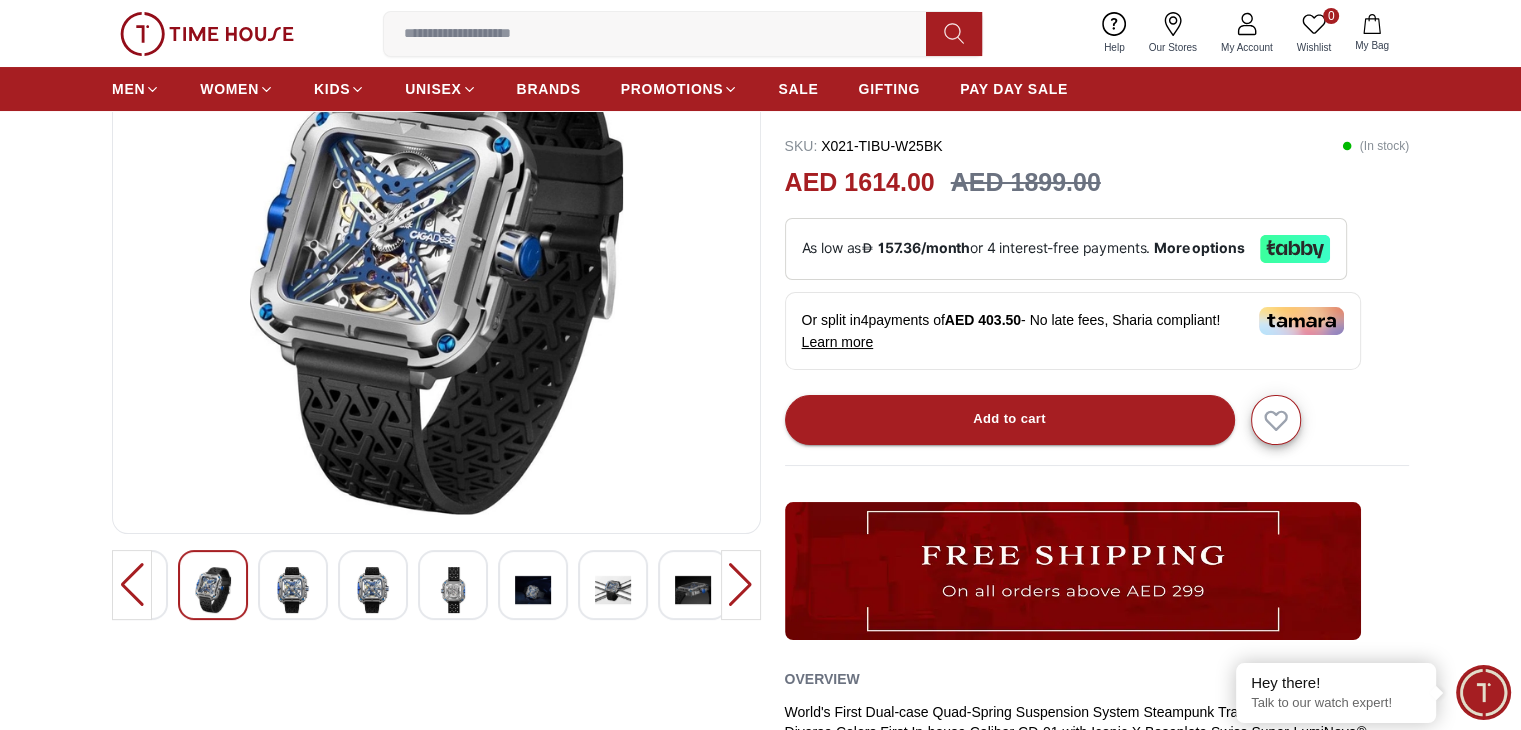click at bounding box center (741, 585) 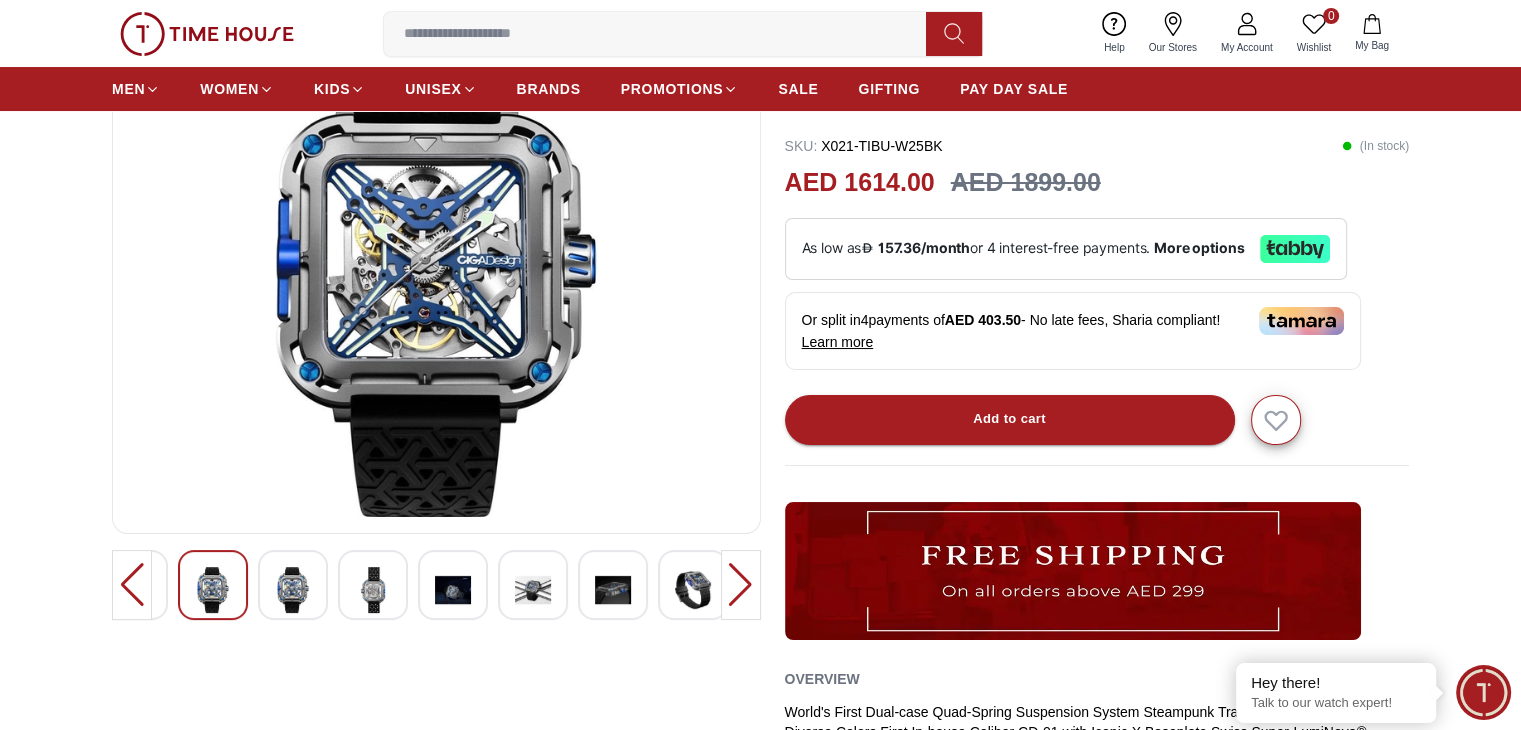 click at bounding box center (741, 585) 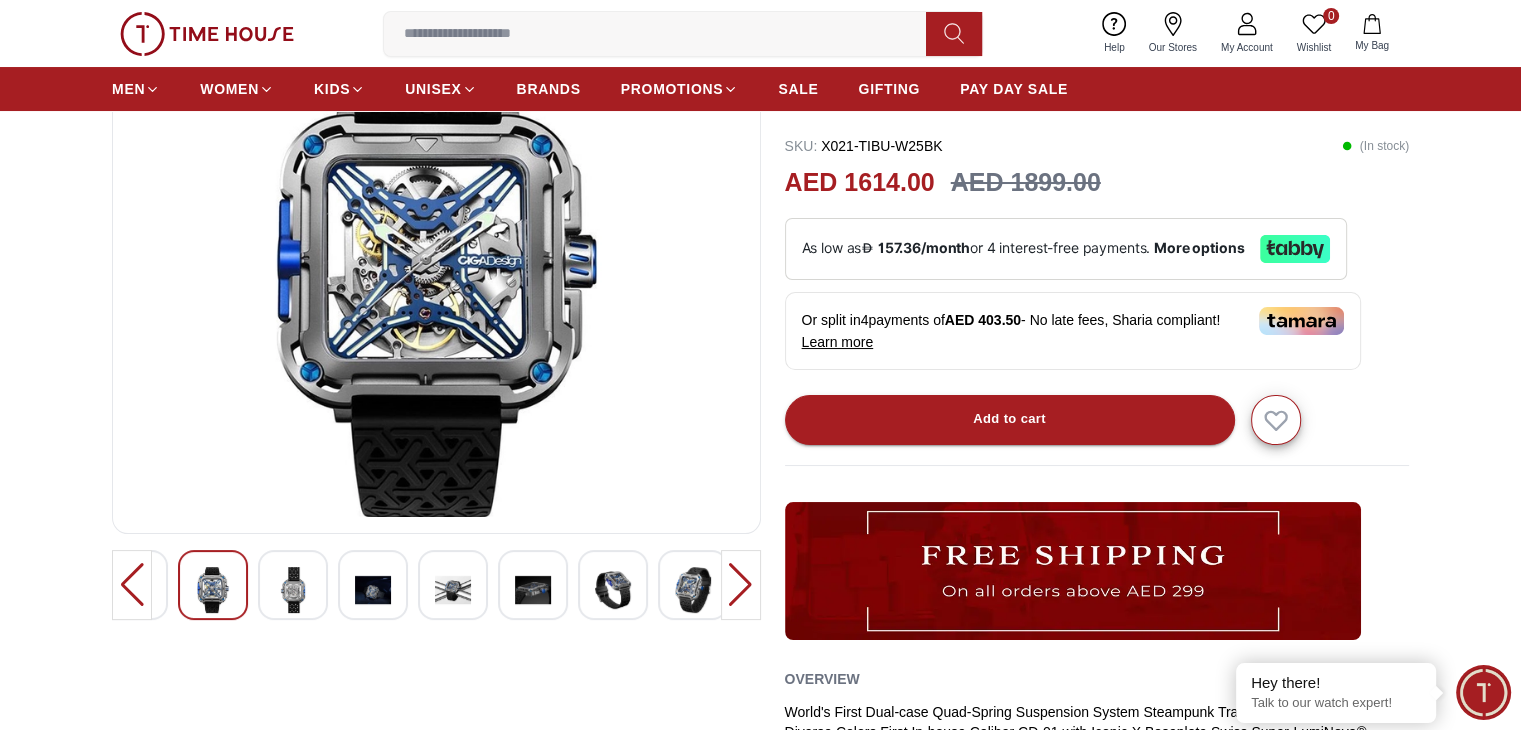 click at bounding box center (741, 585) 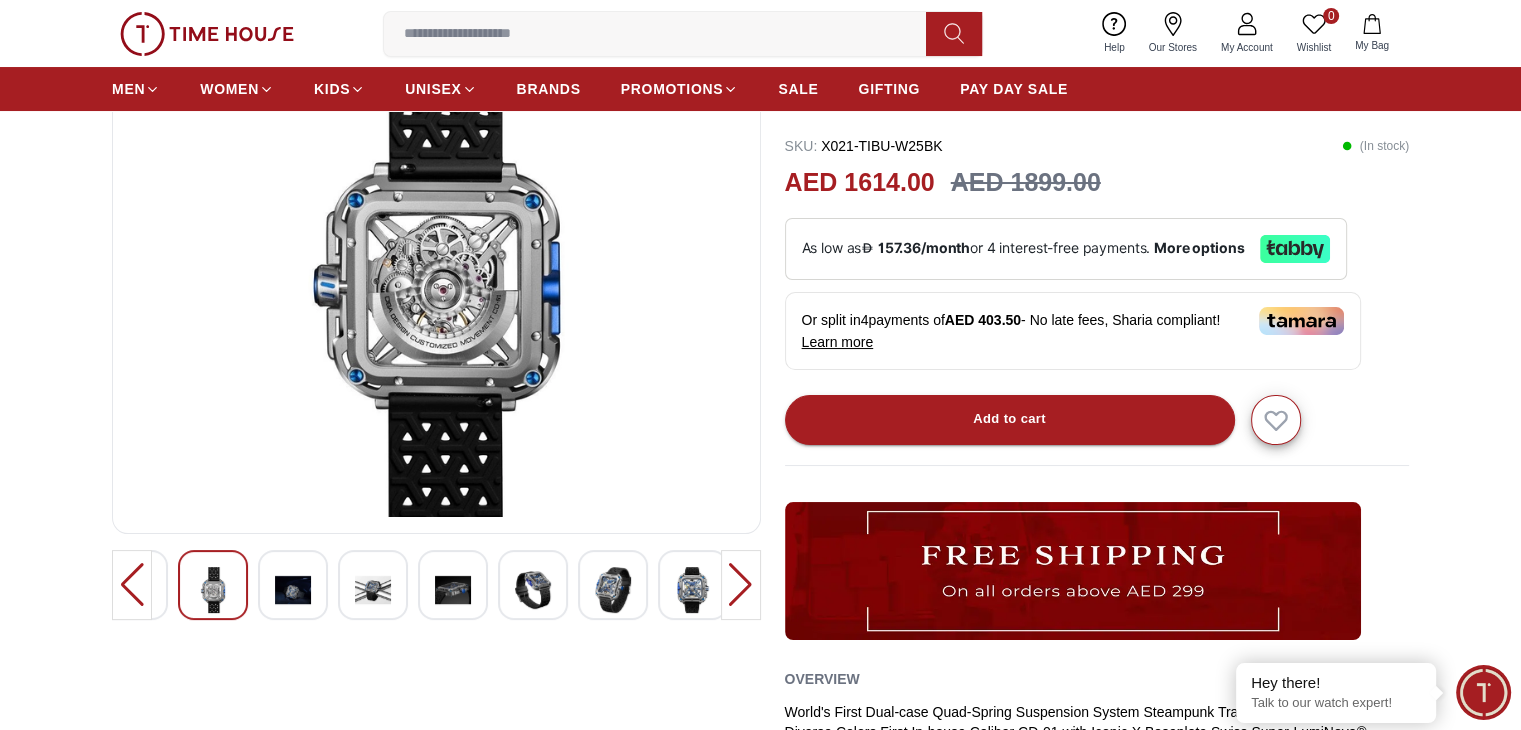 click at bounding box center (741, 585) 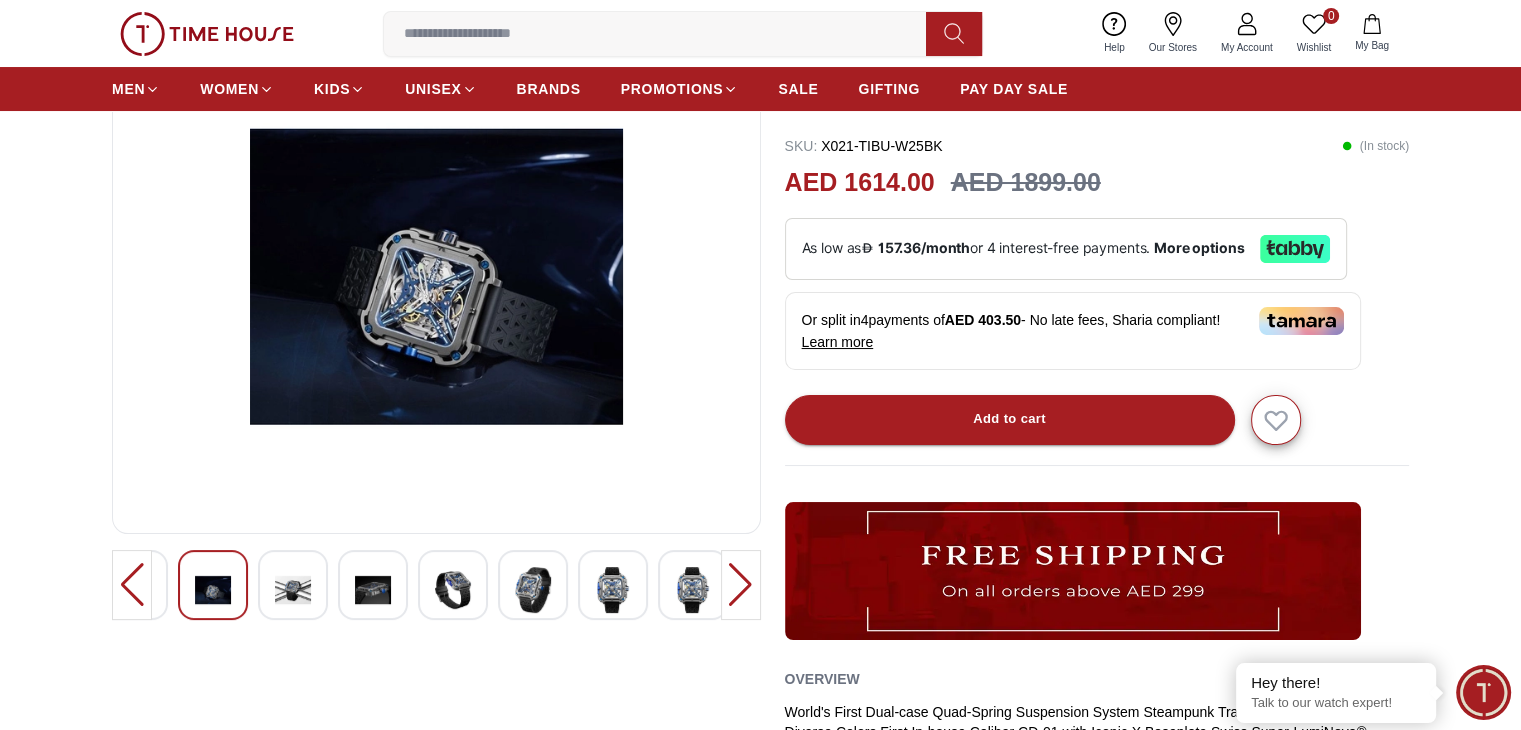 click at bounding box center [741, 585] 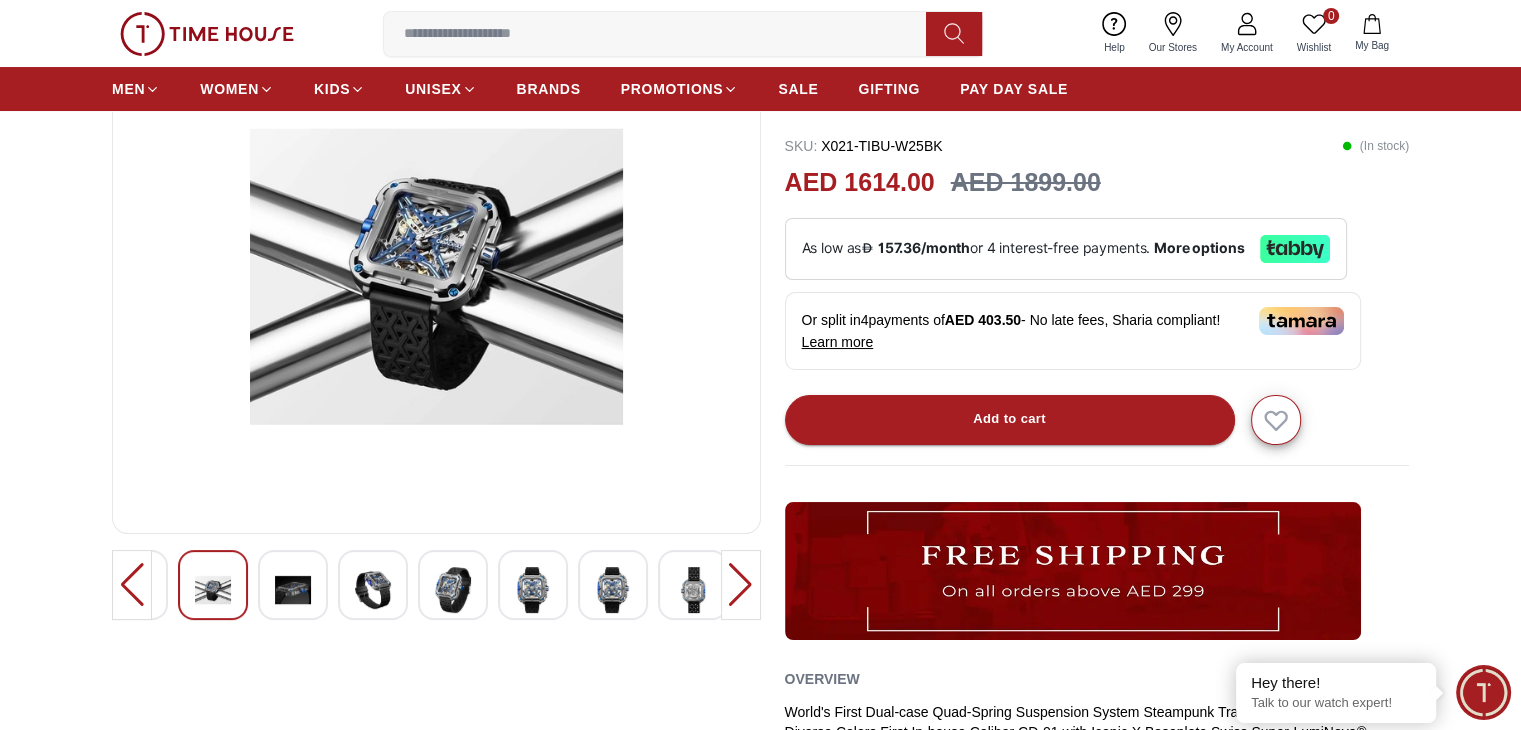 click at bounding box center [741, 585] 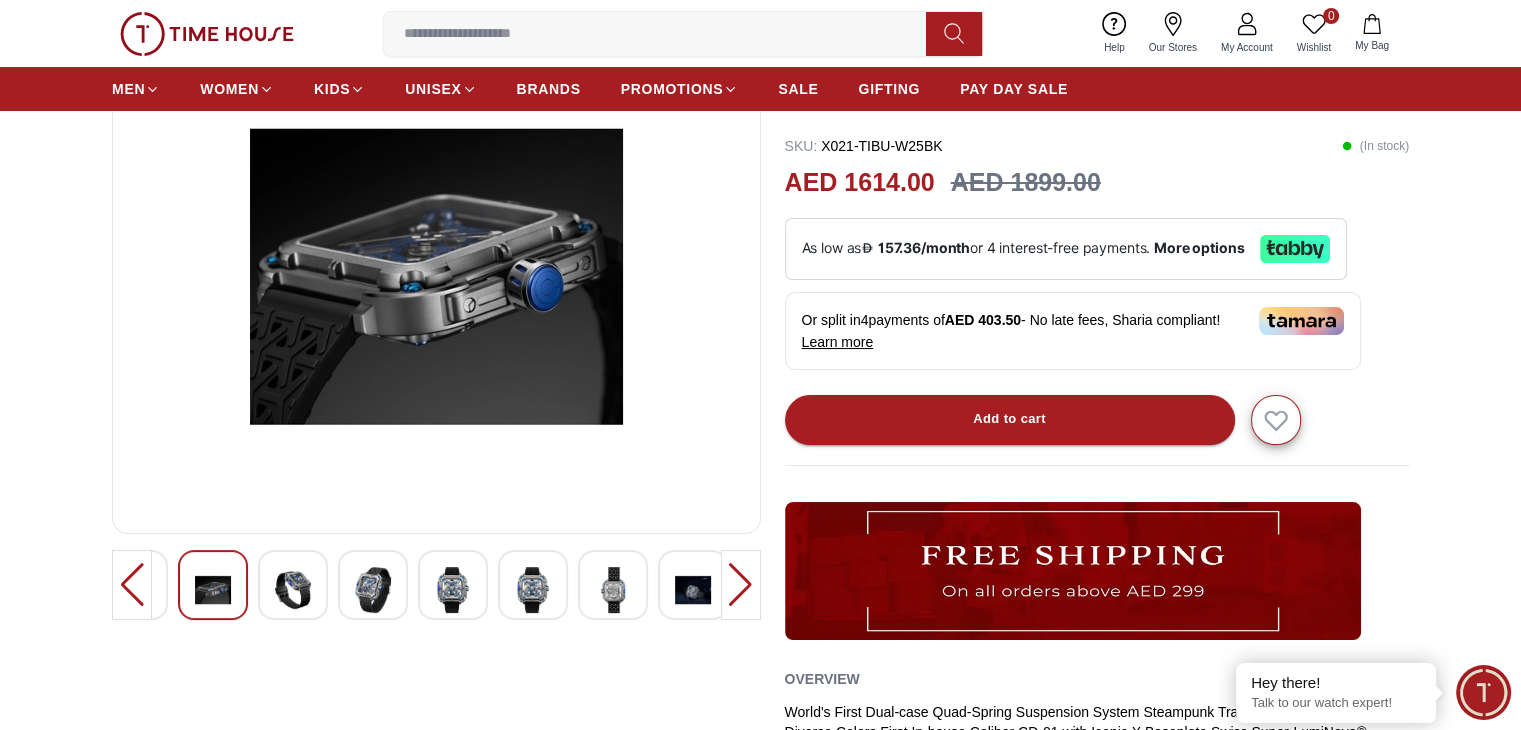 click at bounding box center [741, 585] 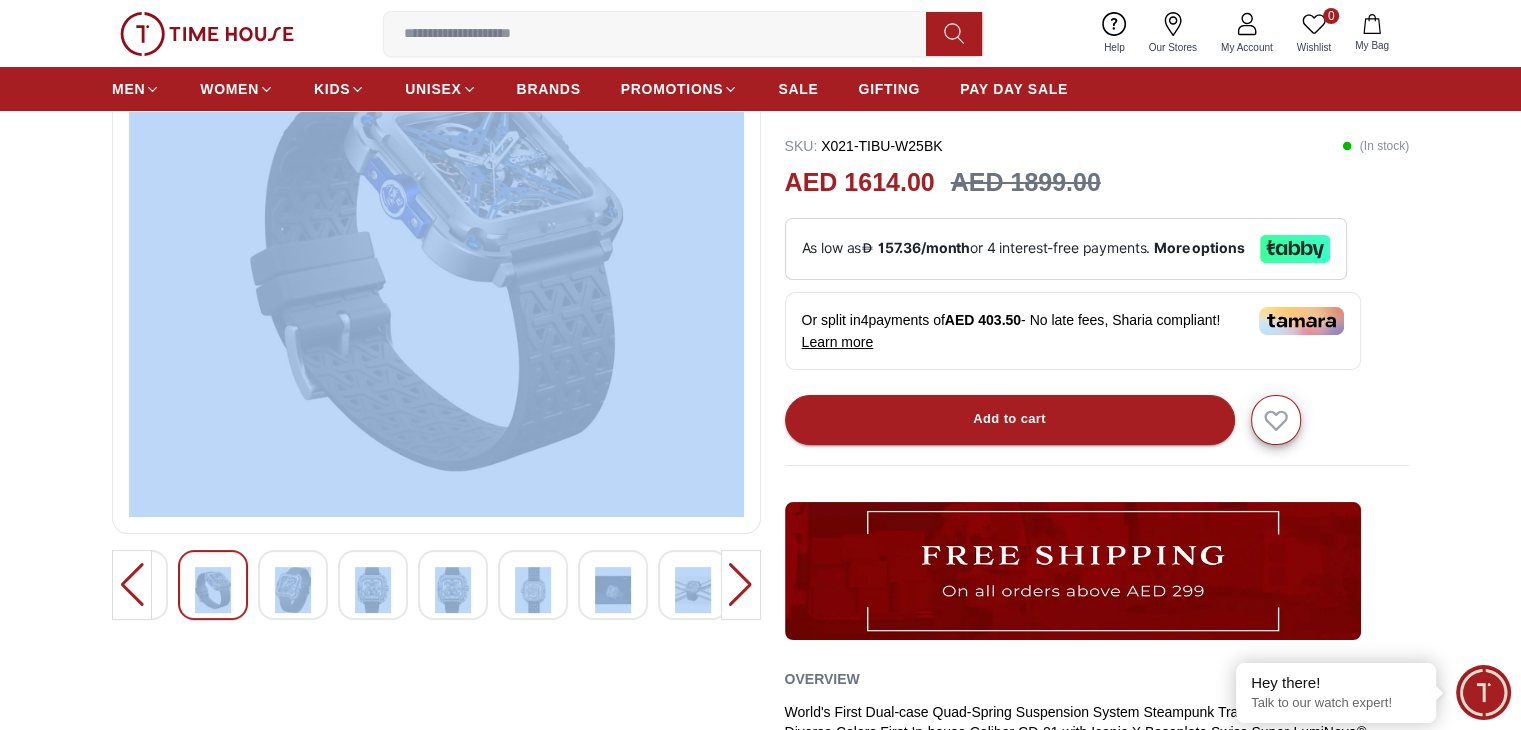 click at bounding box center (741, 585) 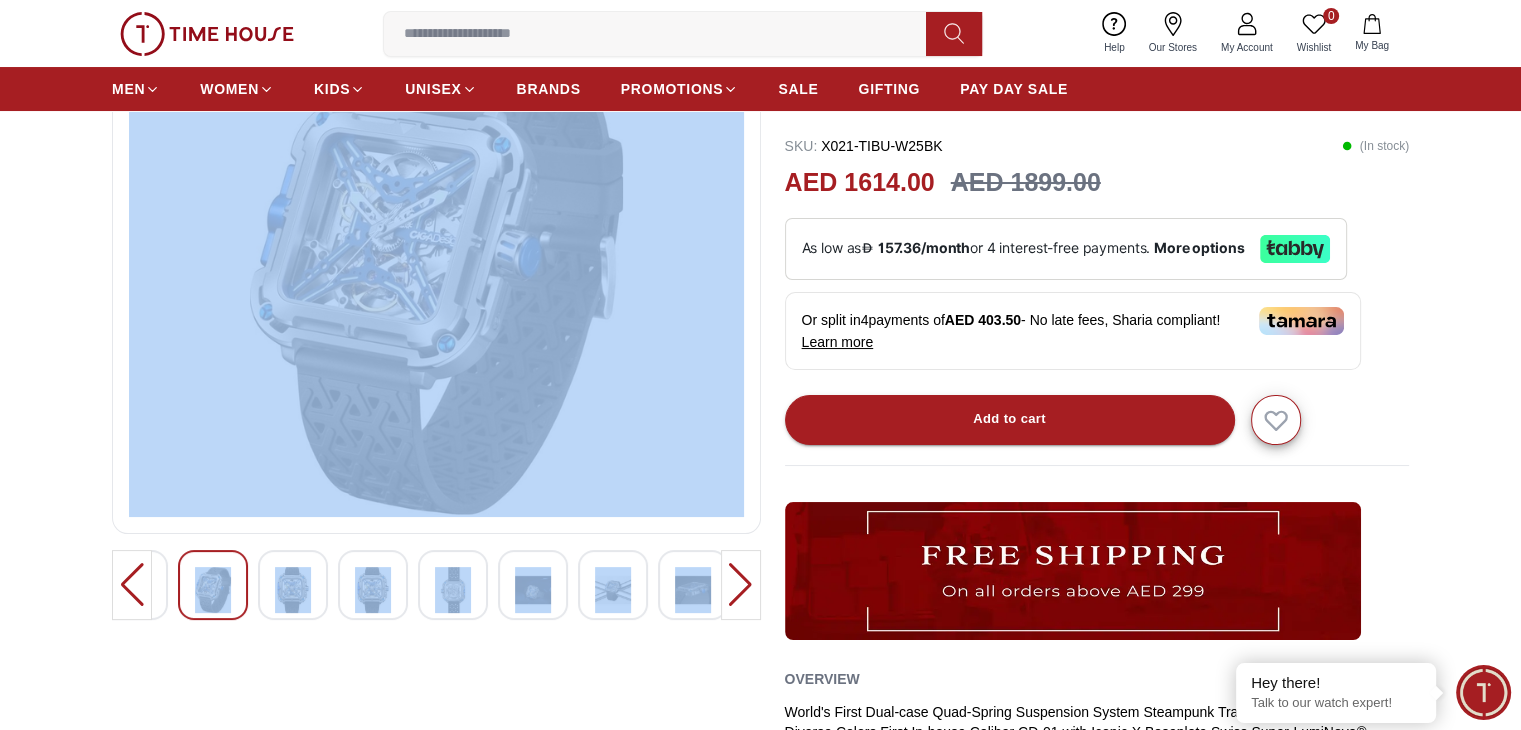 click on "15% Ciga Design X Series Titanium Men's Mechanical Silver+Blue+Multi Color Dial Watch - X021-TIBU-W25BK SKU :   X021-TIBU-W25BK ( In stock ) AED 1614.00 AED 1899.00 Or split in  4  payments of  AED 403.50  - No late fees, Sharia compliant!    Learn more Overview World's First Dual-case Quad-Spring Suspension System
Steampunk Transparent Skeleton with Diverse Colors
First In-house Caliber CD-01 with Iconic X Baseplate
Swiss Super-LumiNova® Accents for Superior Readability
Premium Marine Grade Stainless Steel/Grade 2 Titanium Add to cart GIFT WRAPPING INCLUDED TRUSTED SHIPPING CONTACTLESS DELIVERY Share To Friends Product Description Features From Brand World's First Dual-case Quad-Spring Suspension System
Steampunk Transparent Skeleton with Diverse Colors
First In-house Caliber CD-01 with Iconic X Baseplate
Swiss Super-LumiNova® Accents for Superior Readability
Premium Marine Grade Stainless Steel/Grade 2 Titanium" at bounding box center (760, 545) 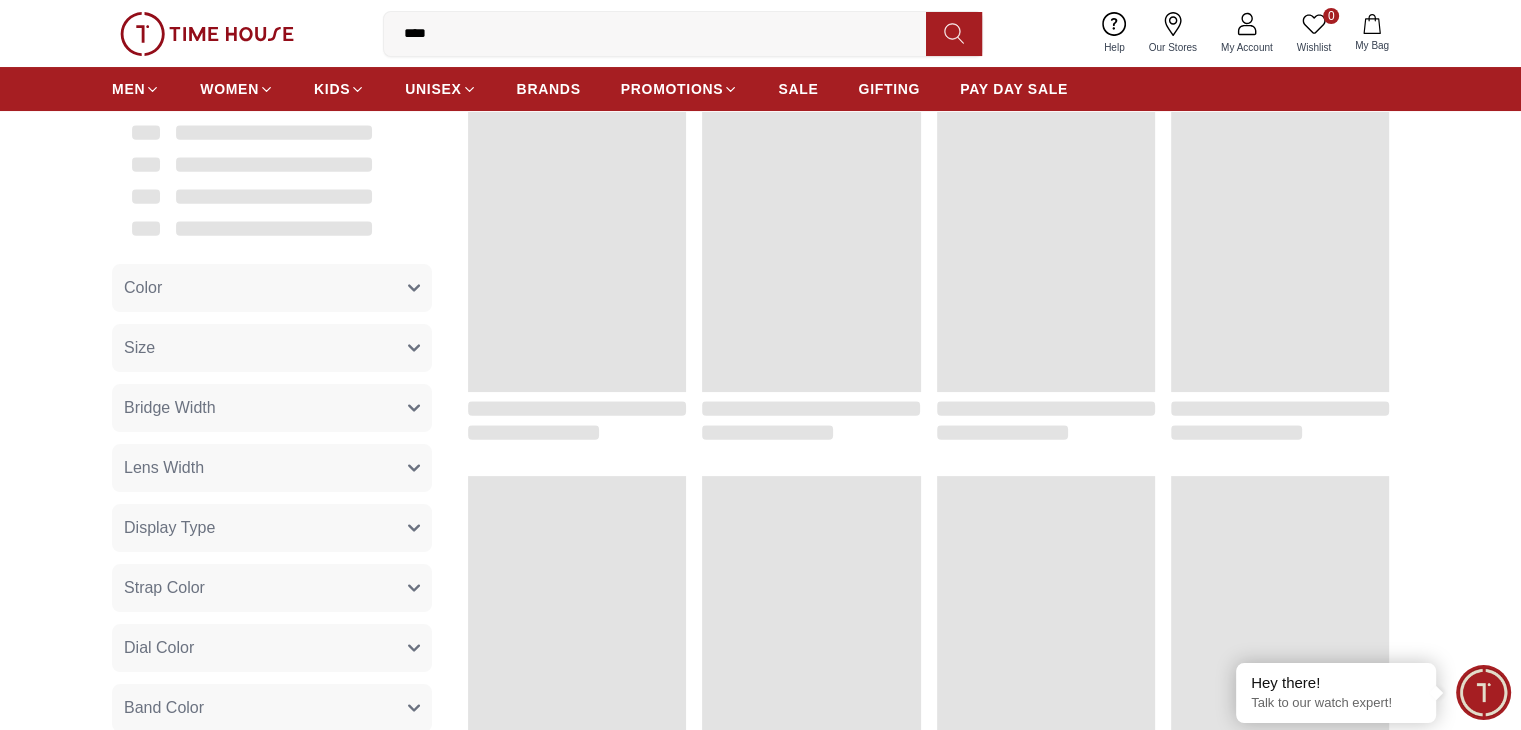 scroll, scrollTop: 1700, scrollLeft: 0, axis: vertical 